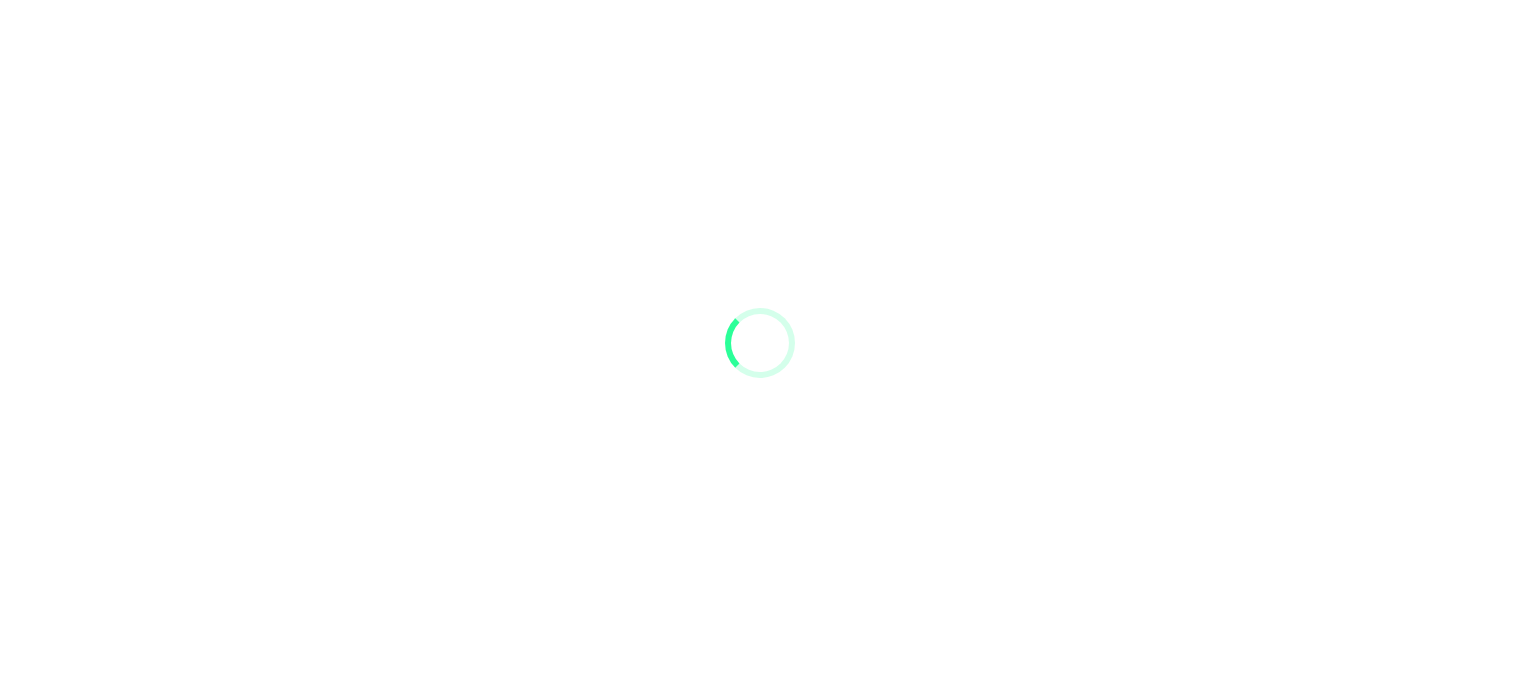 scroll, scrollTop: 0, scrollLeft: 0, axis: both 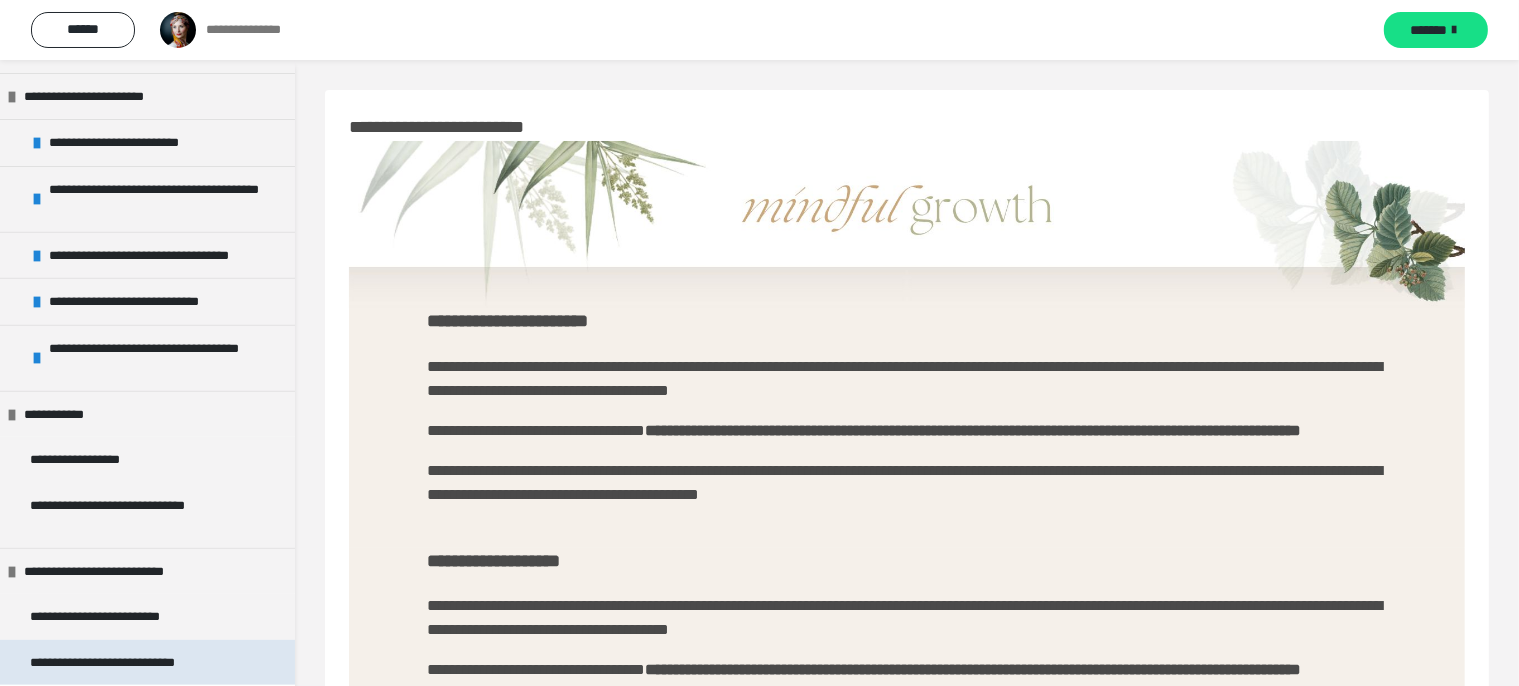 click on "**********" at bounding box center (121, 663) 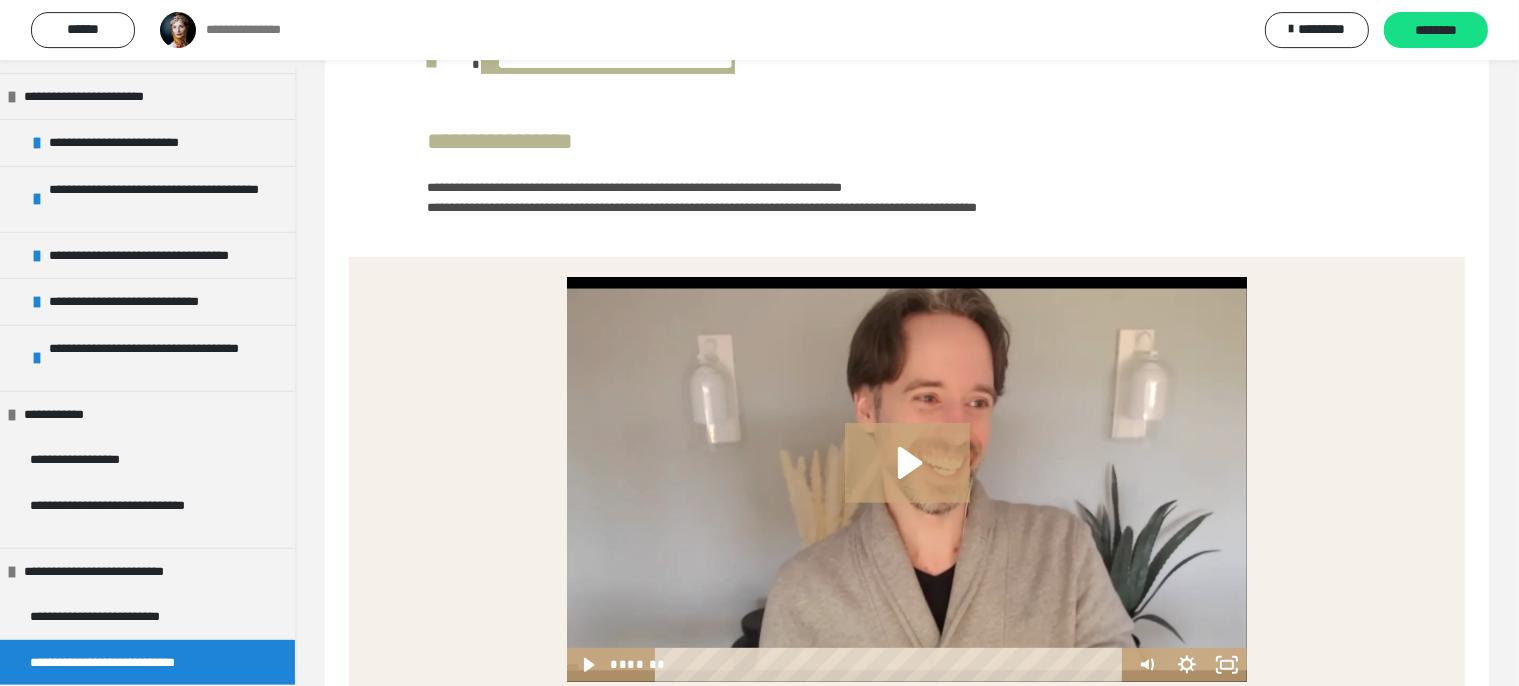 scroll, scrollTop: 8292, scrollLeft: 0, axis: vertical 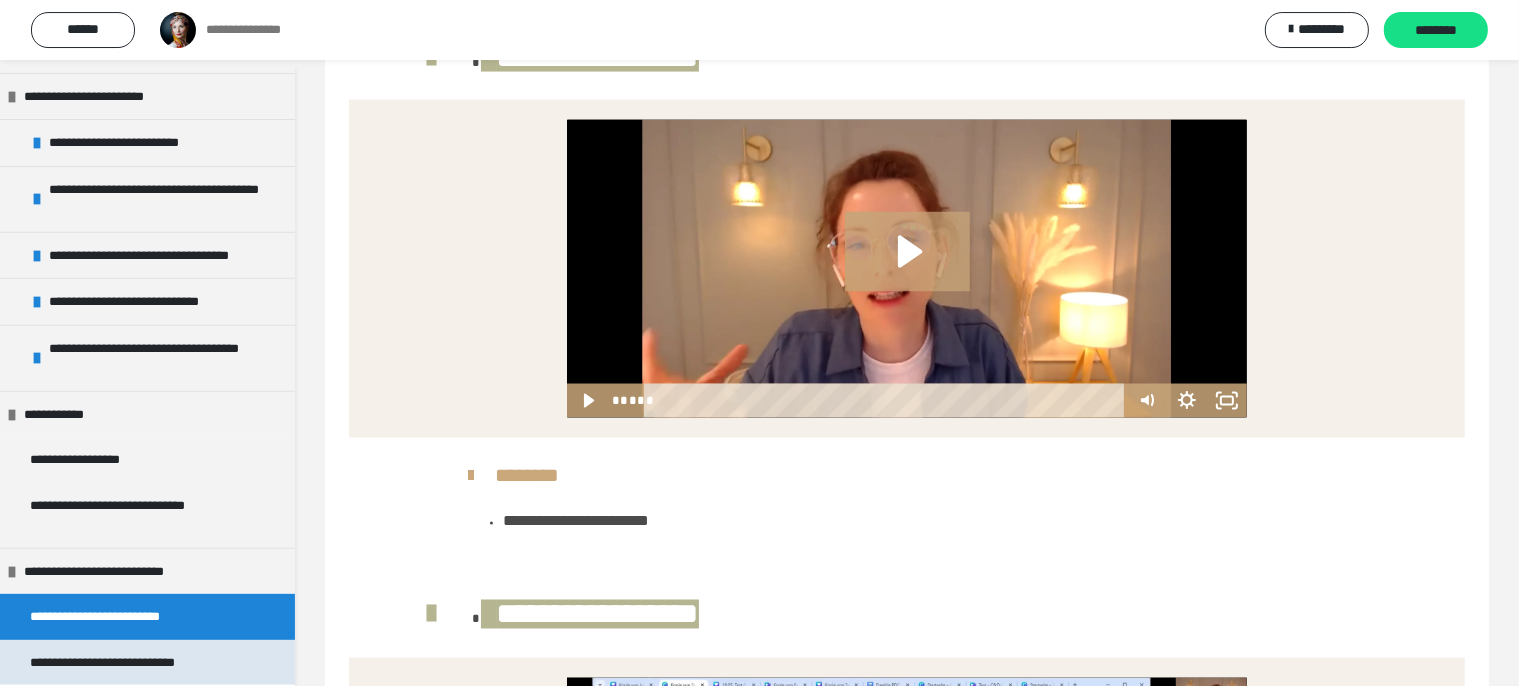 click on "**********" at bounding box center (121, 663) 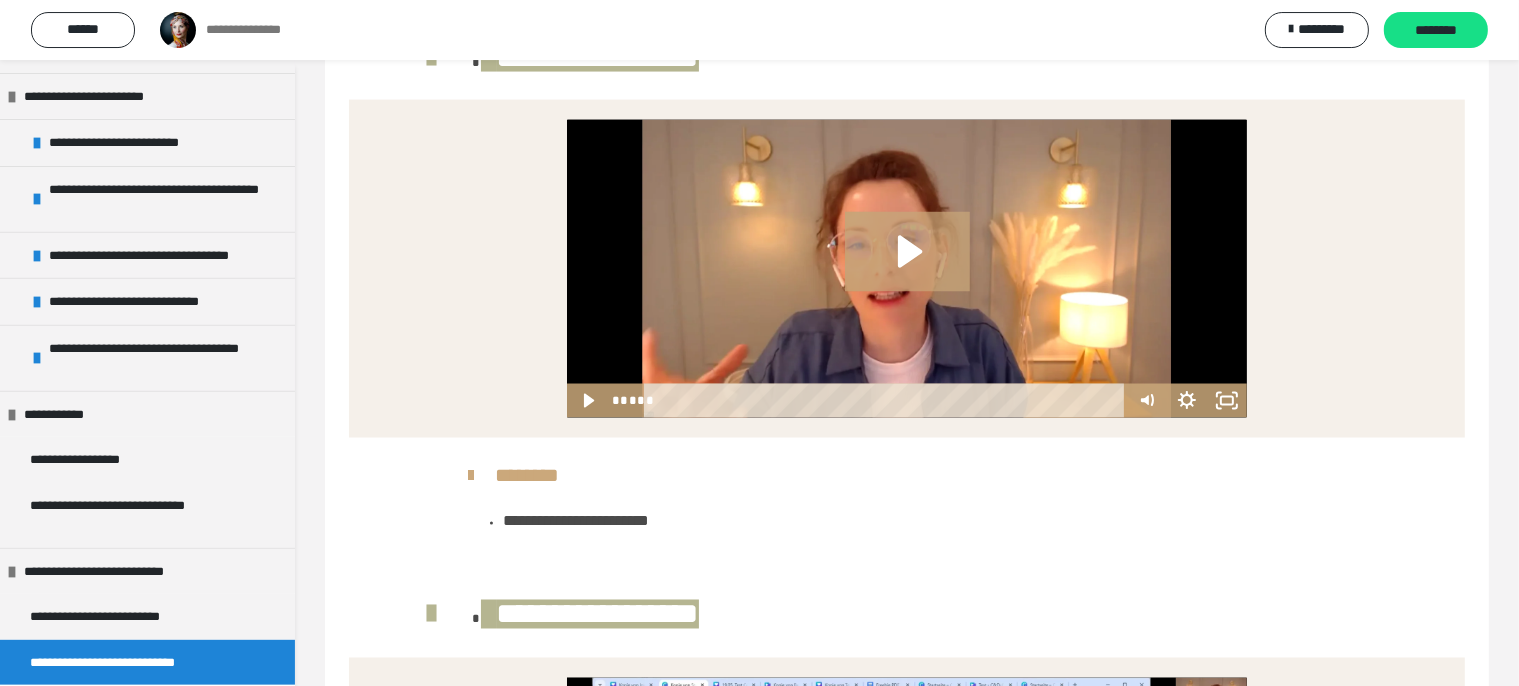 click on "**********" at bounding box center [121, 663] 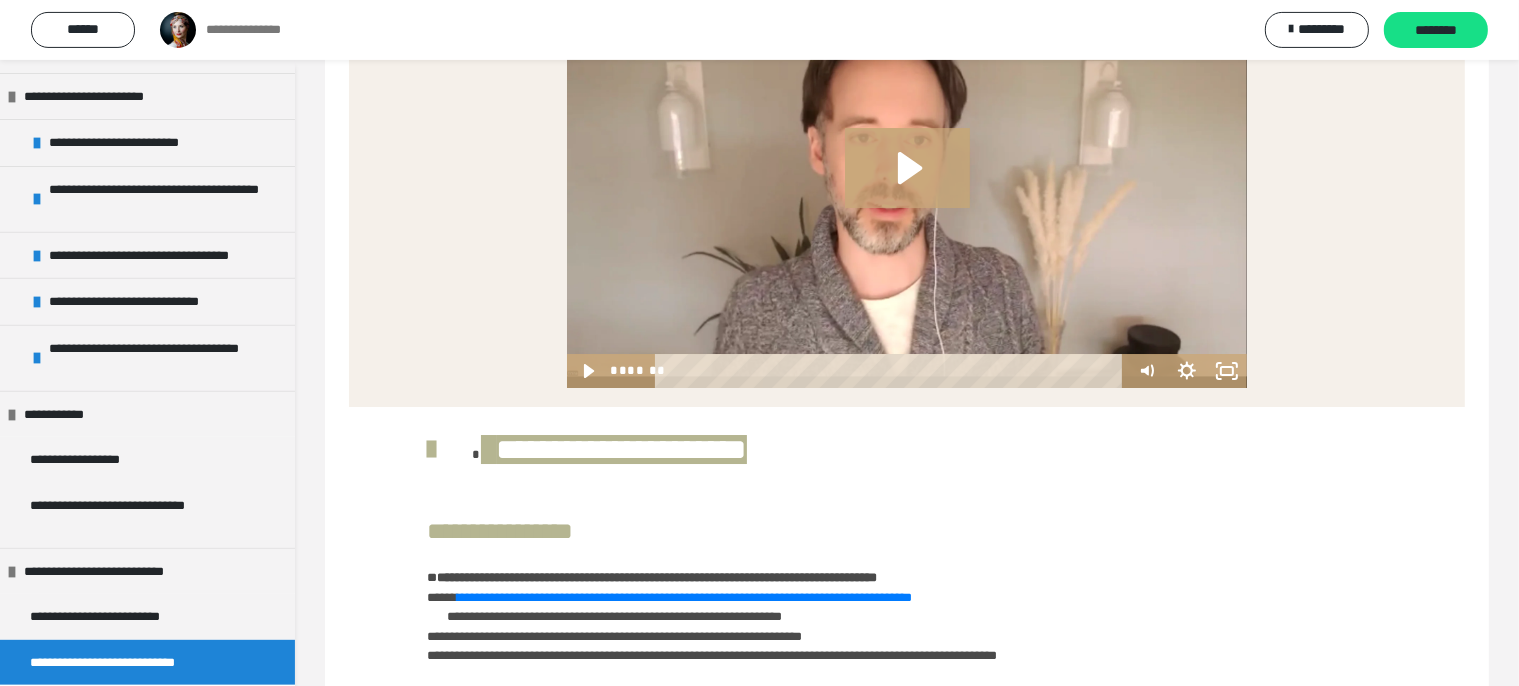 scroll, scrollTop: 6958, scrollLeft: 0, axis: vertical 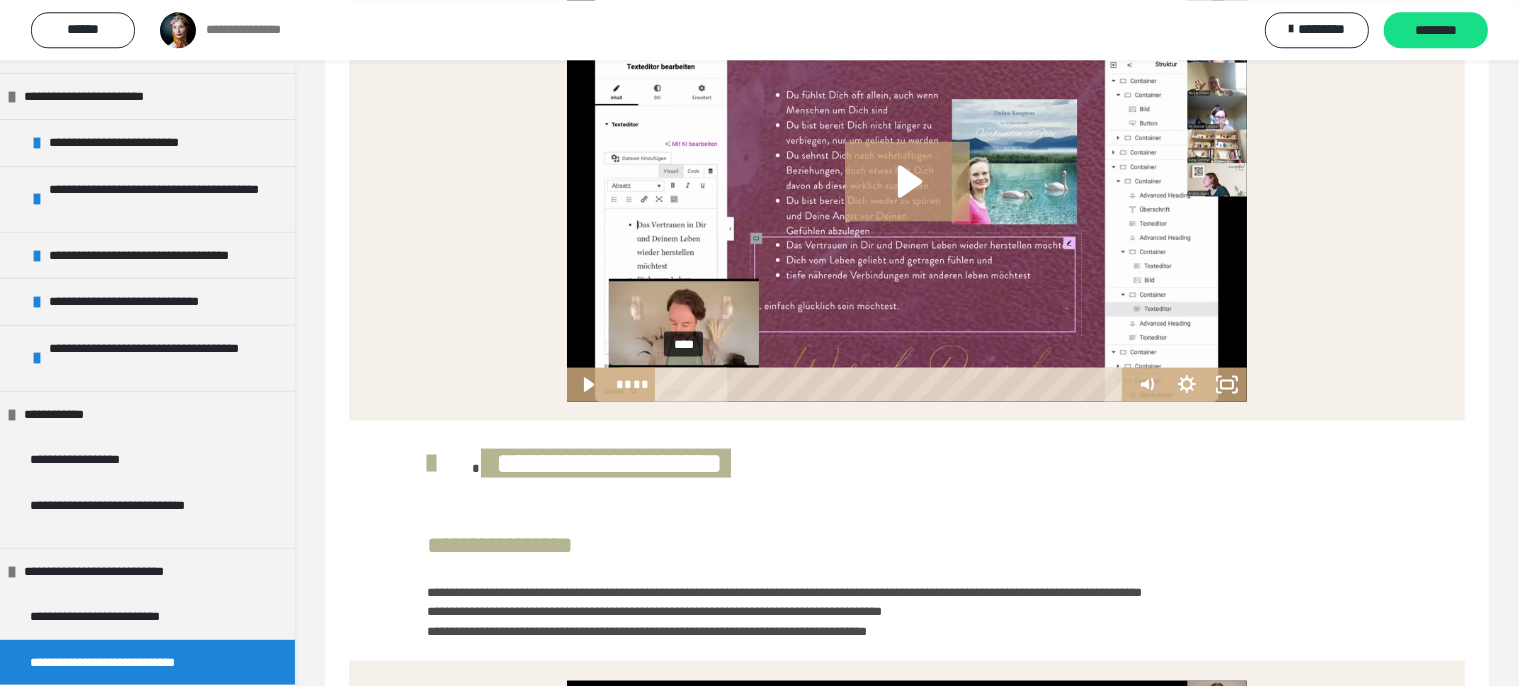 click on "****" at bounding box center [893, 384] 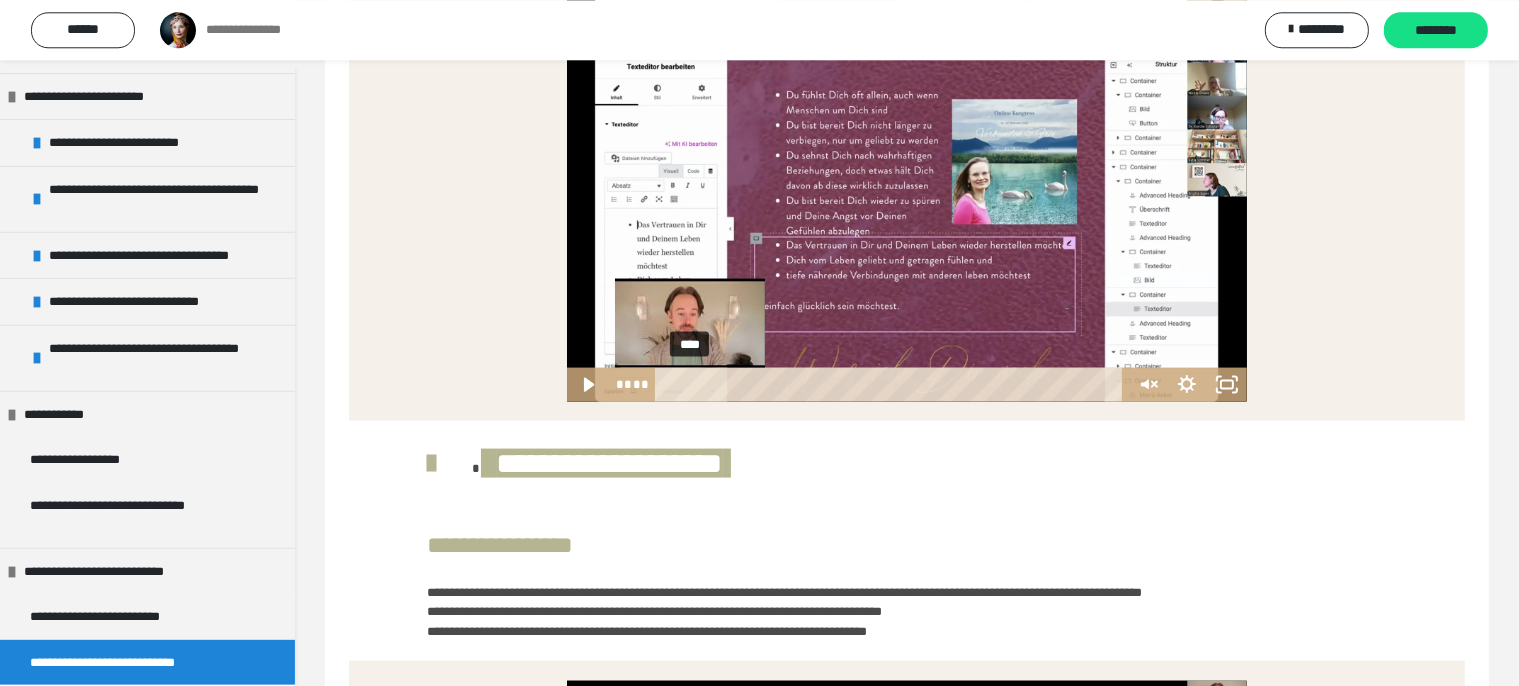 click on "****" at bounding box center [893, 384] 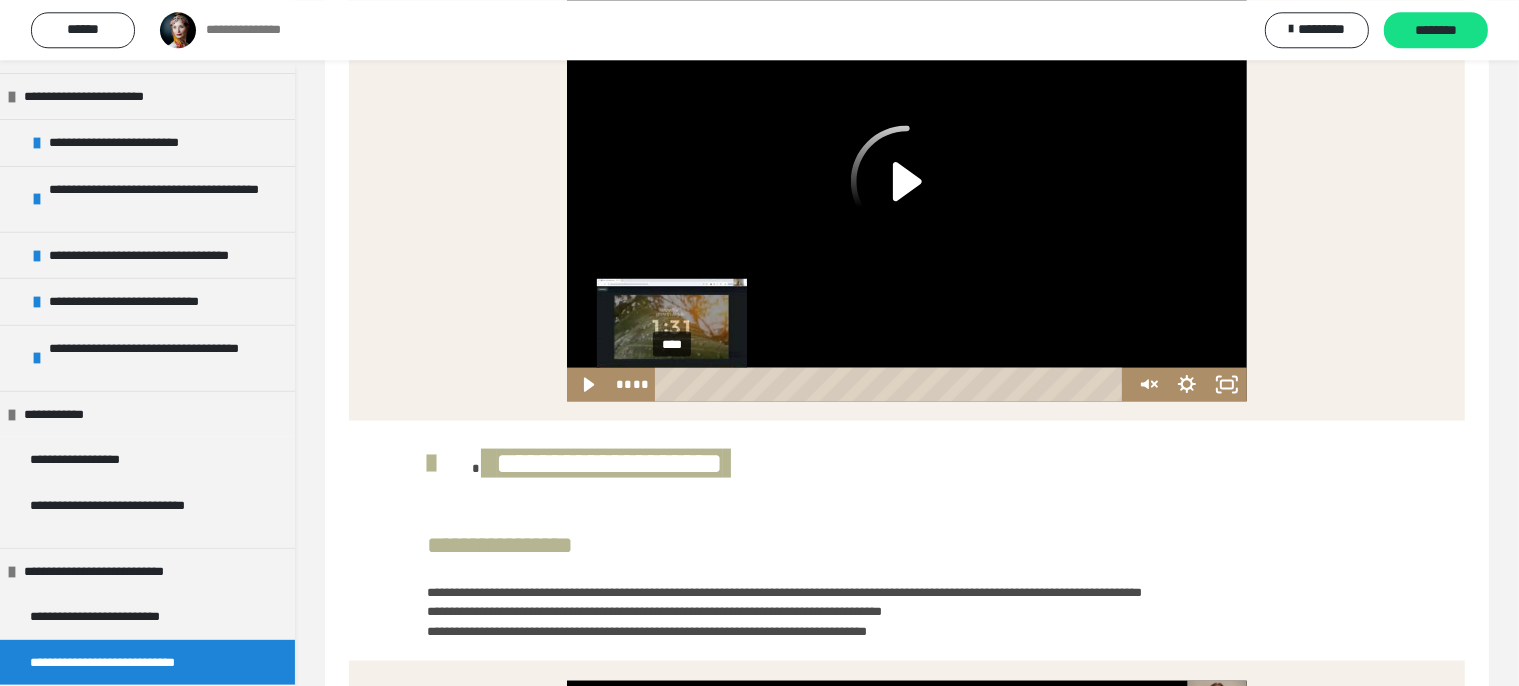 click on "****" at bounding box center [893, 384] 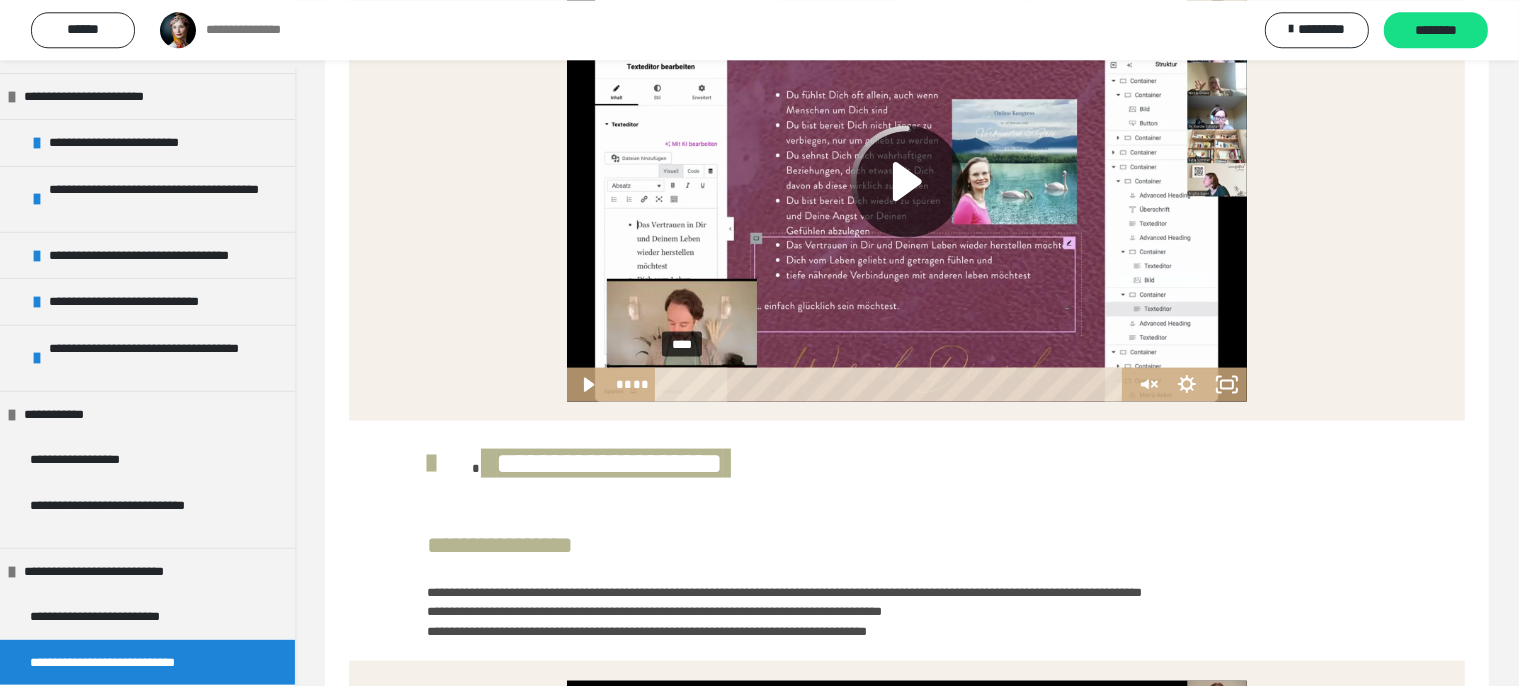 click on "****" at bounding box center (893, 384) 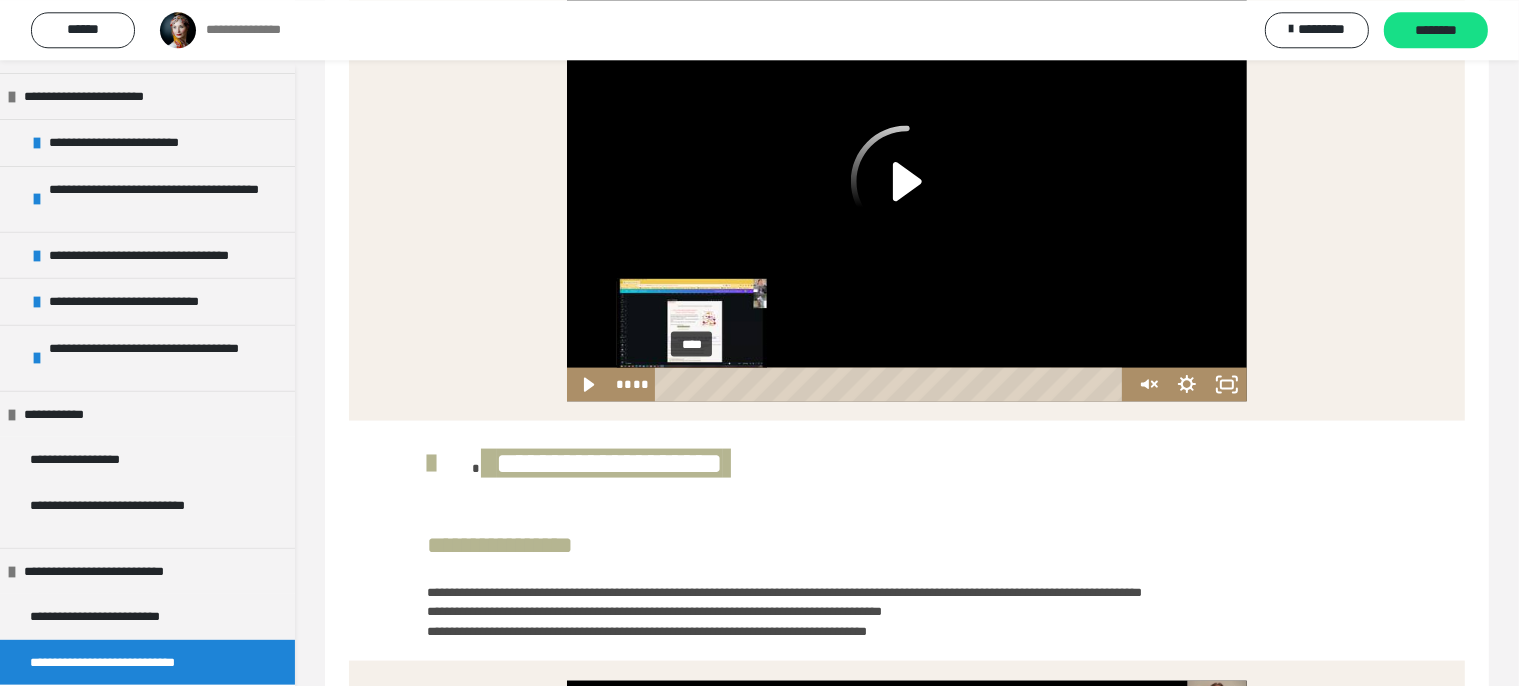 click on "****" at bounding box center (893, 384) 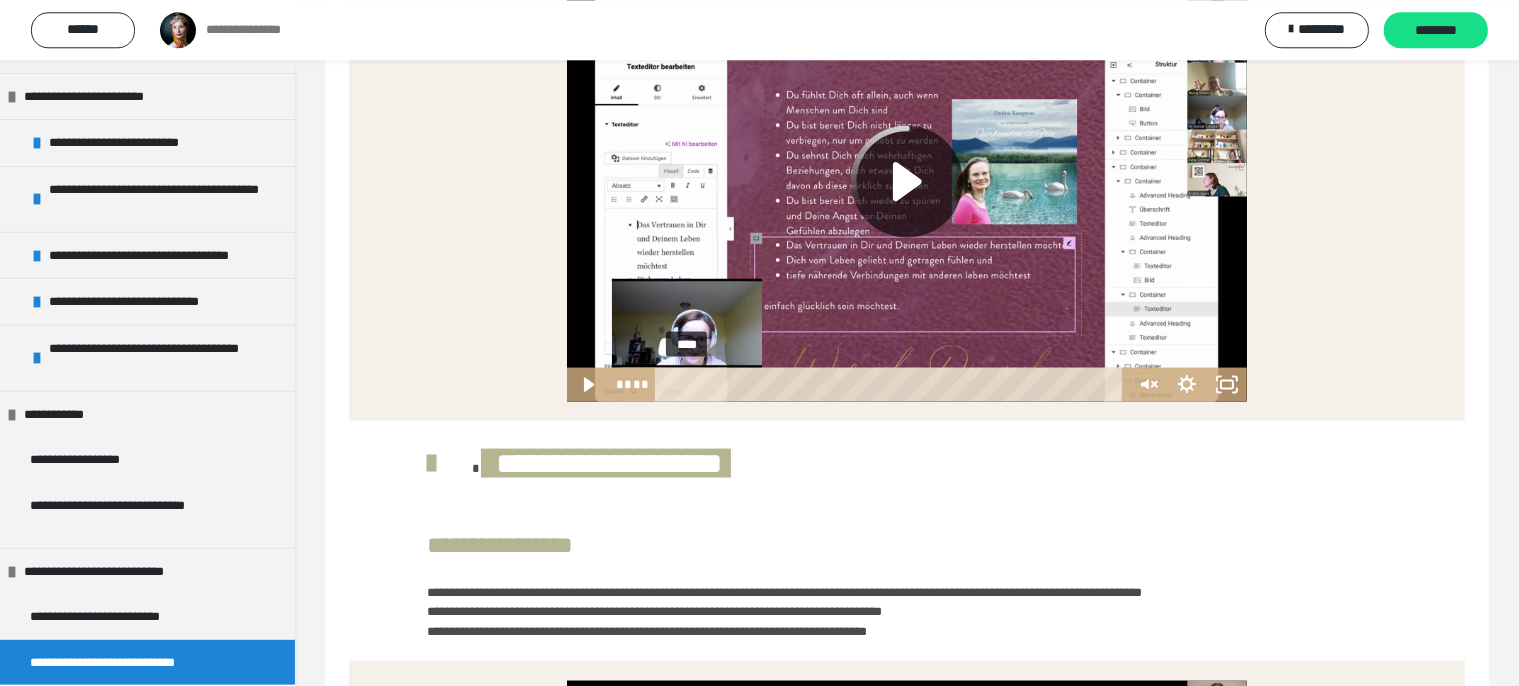 click at bounding box center [691, 383] 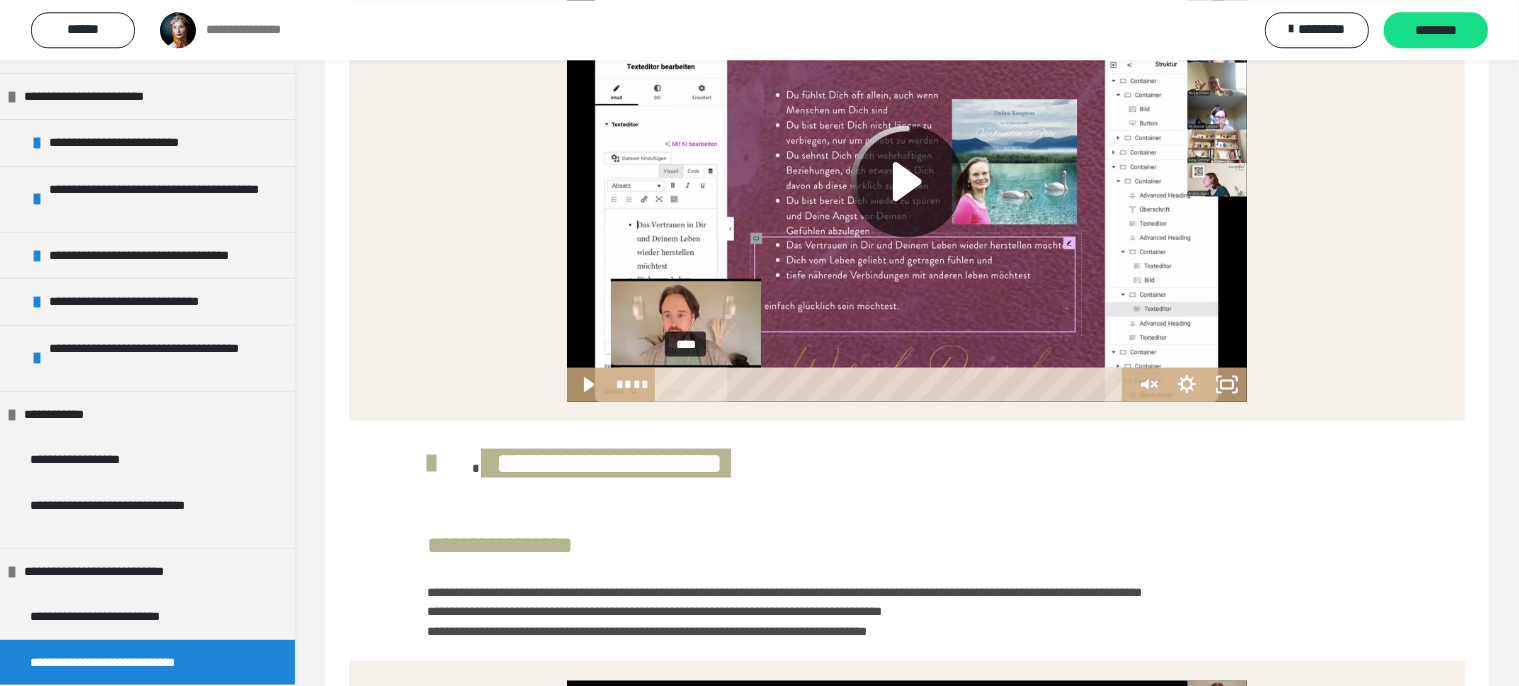 click at bounding box center [686, 383] 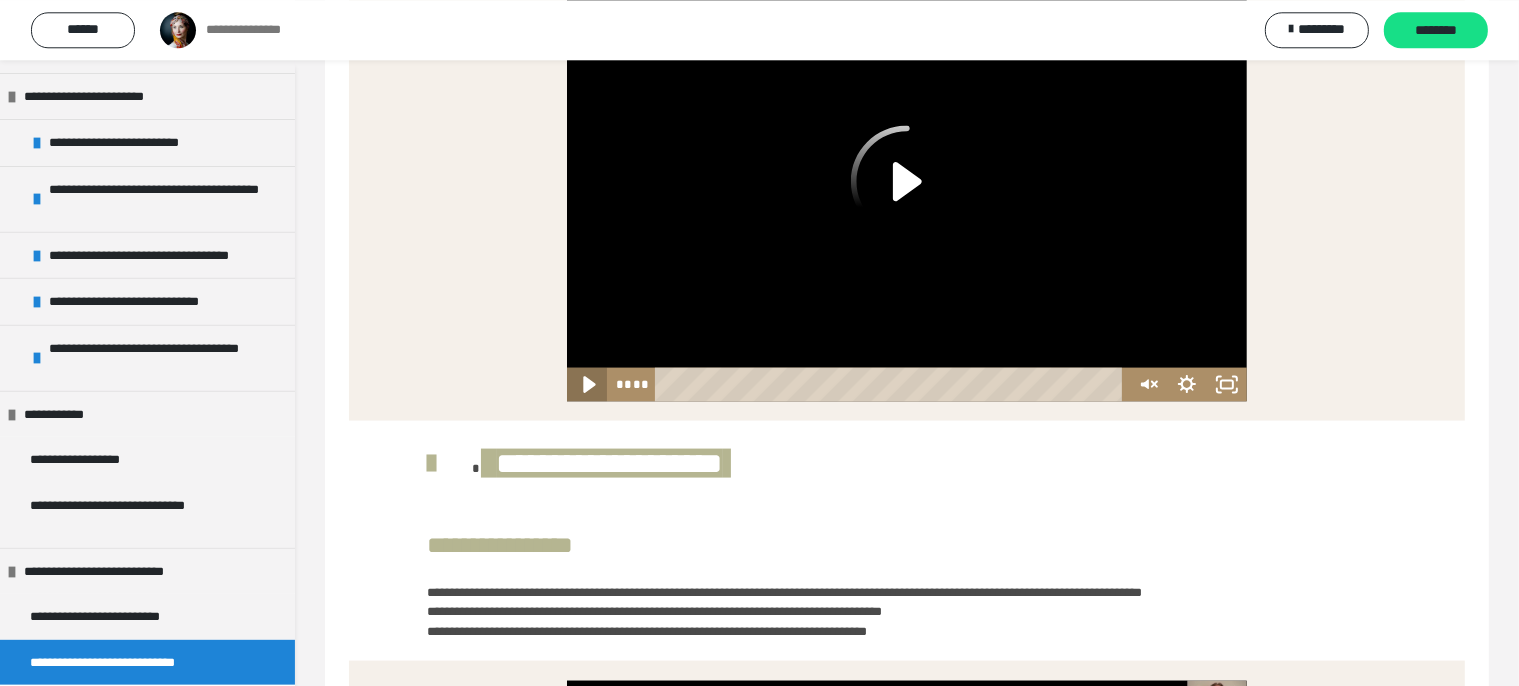 click 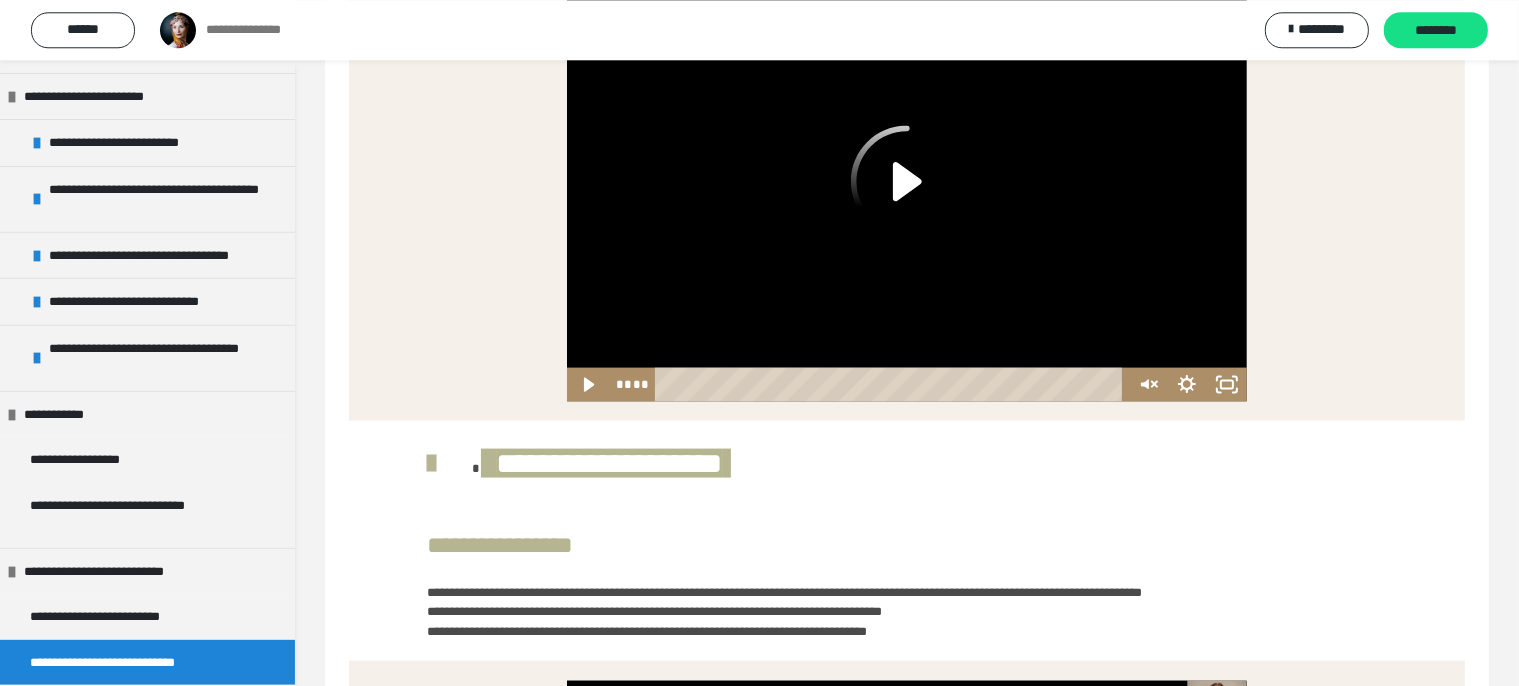 click 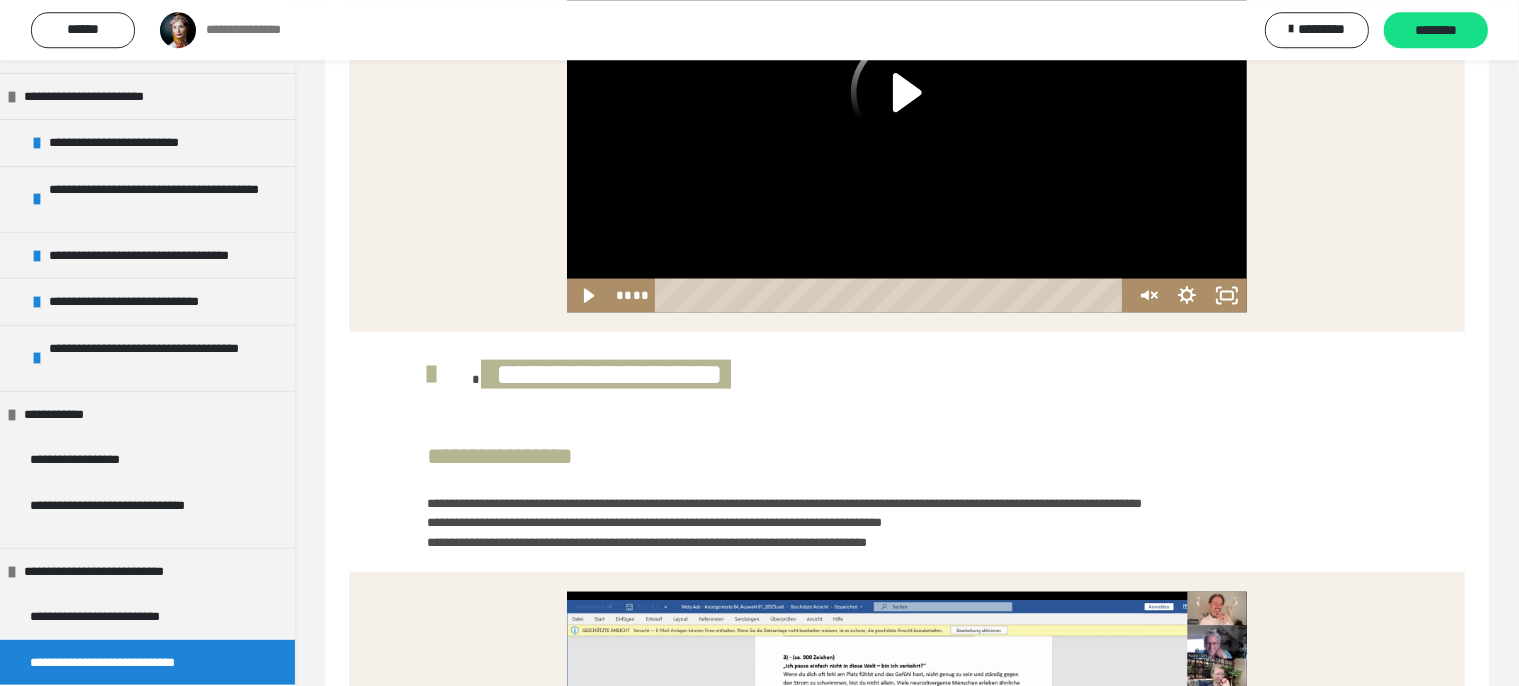 scroll, scrollTop: 2936, scrollLeft: 0, axis: vertical 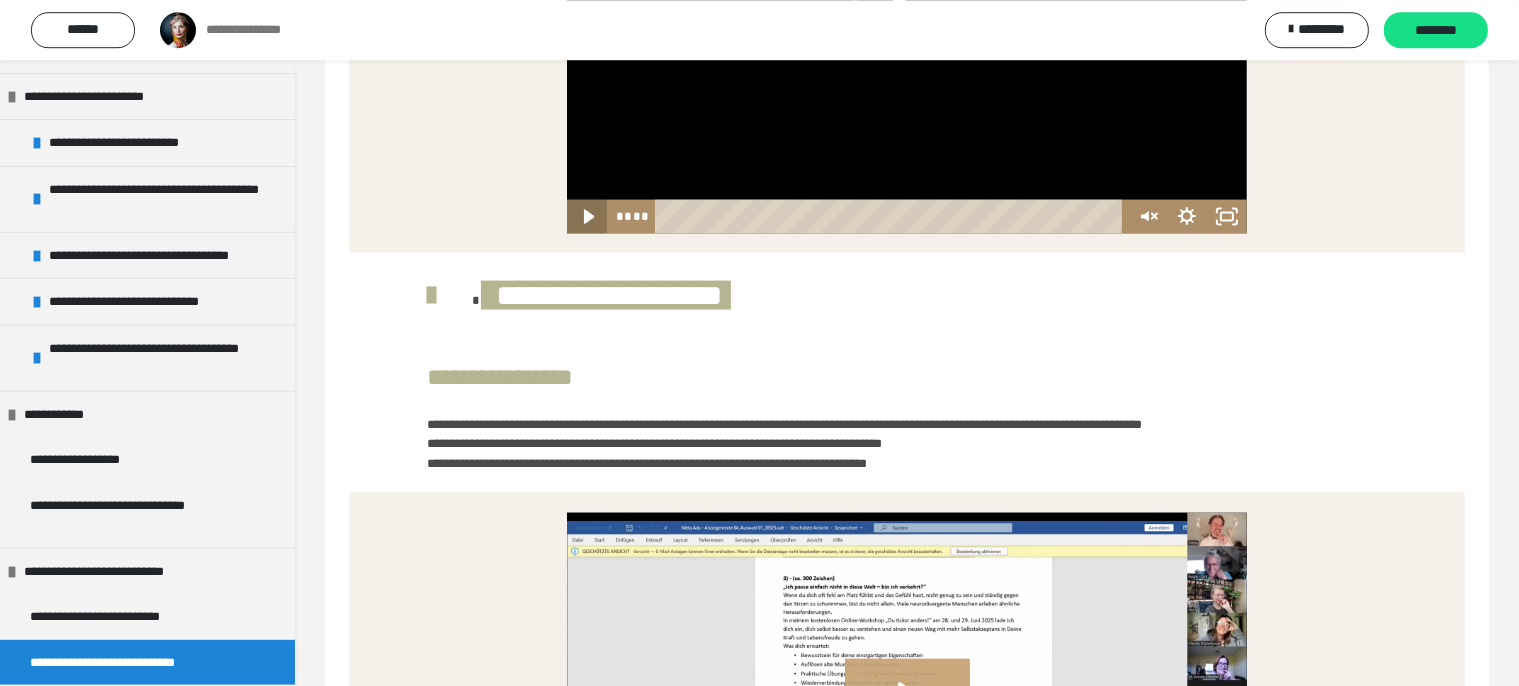 click 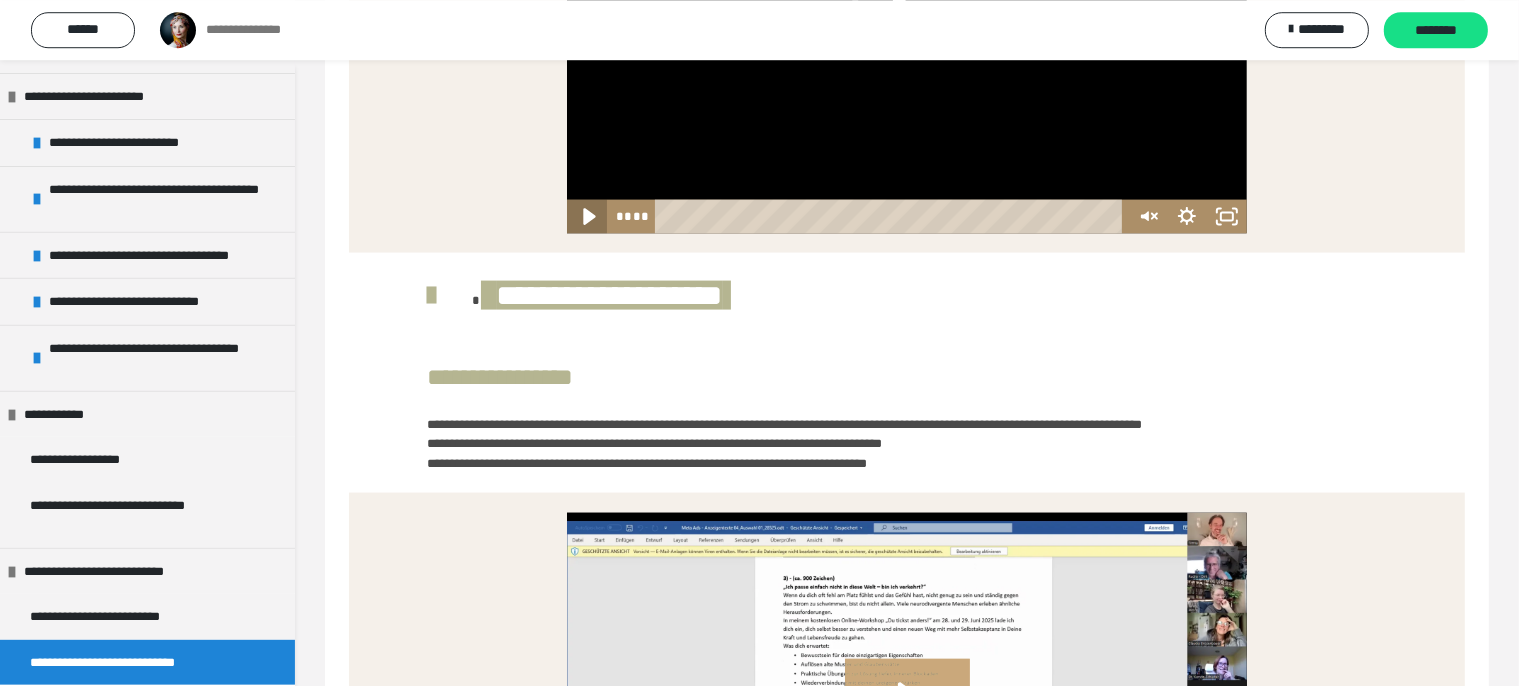 click 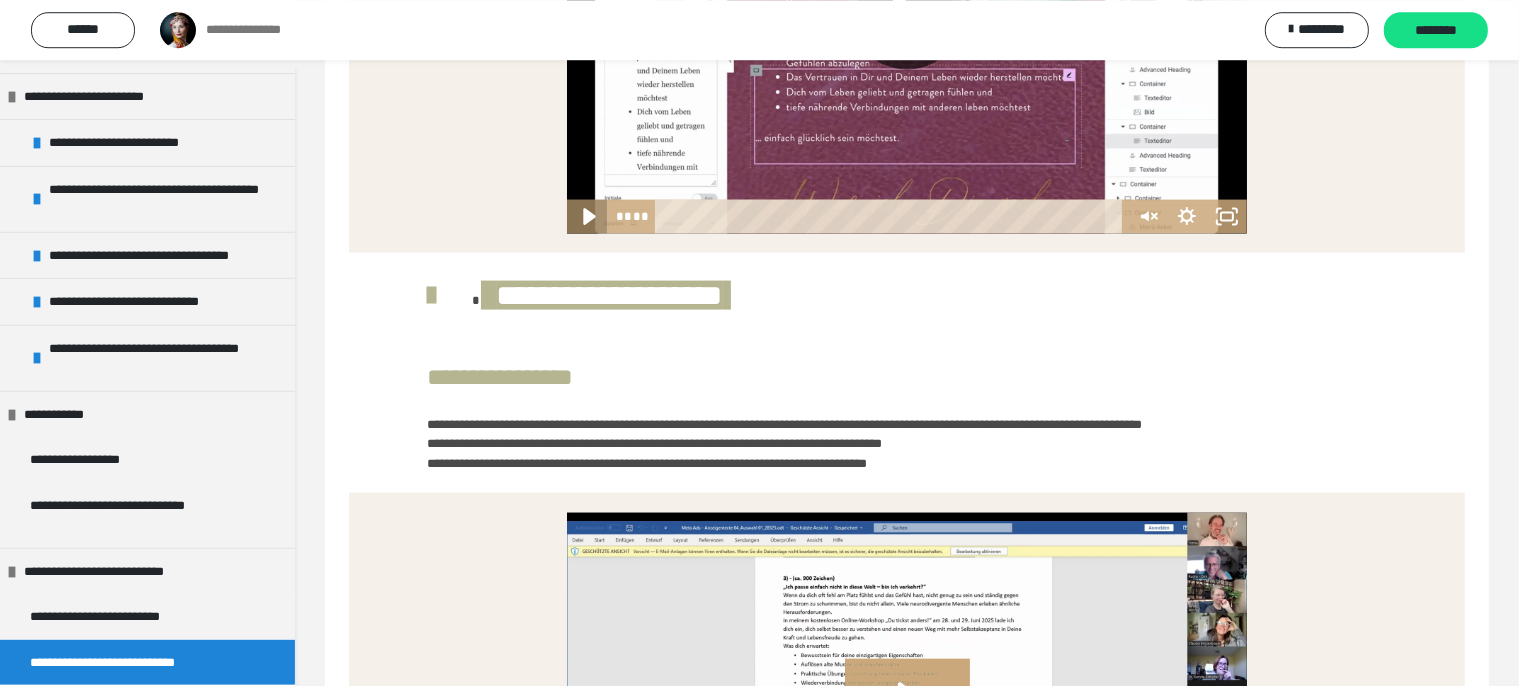 click 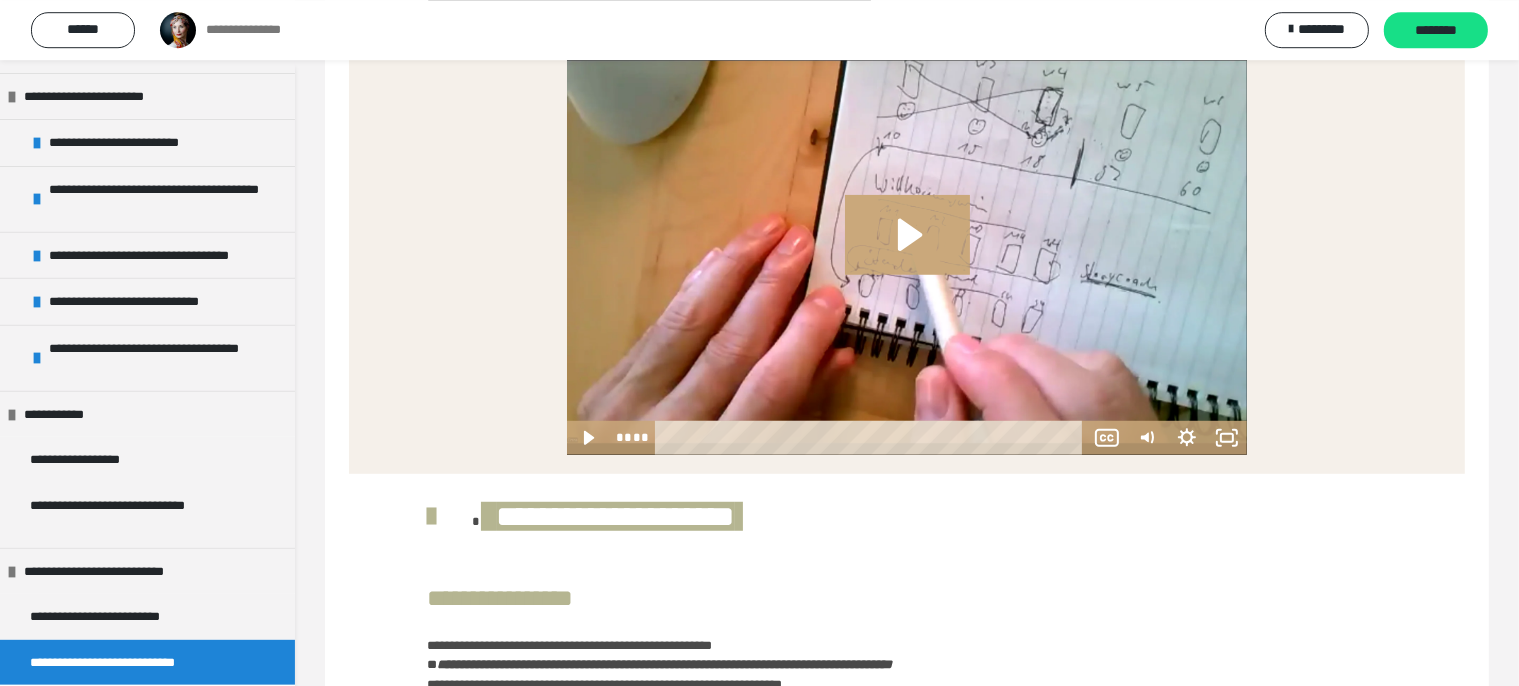 scroll, scrollTop: 1255, scrollLeft: 0, axis: vertical 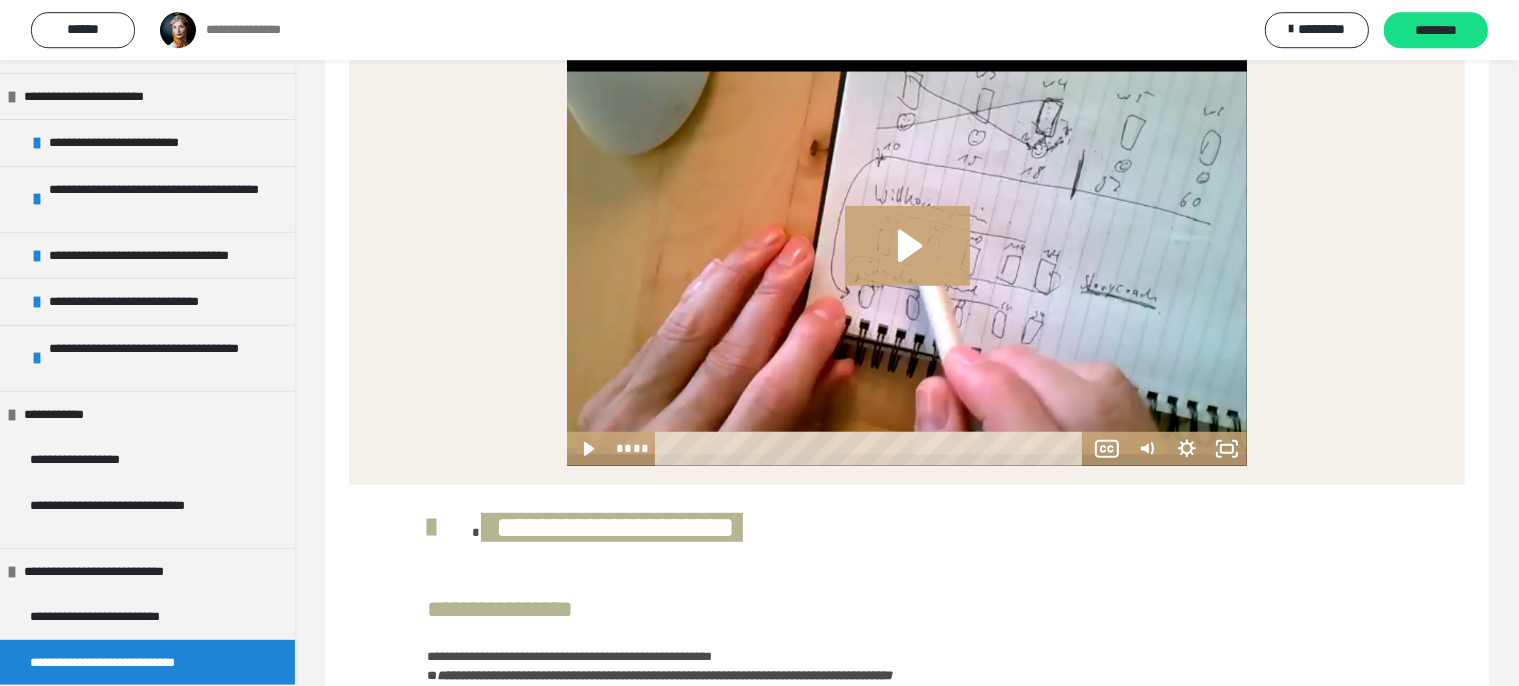 drag, startPoint x: 1528, startPoint y: 253, endPoint x: 1512, endPoint y: 124, distance: 129.98846 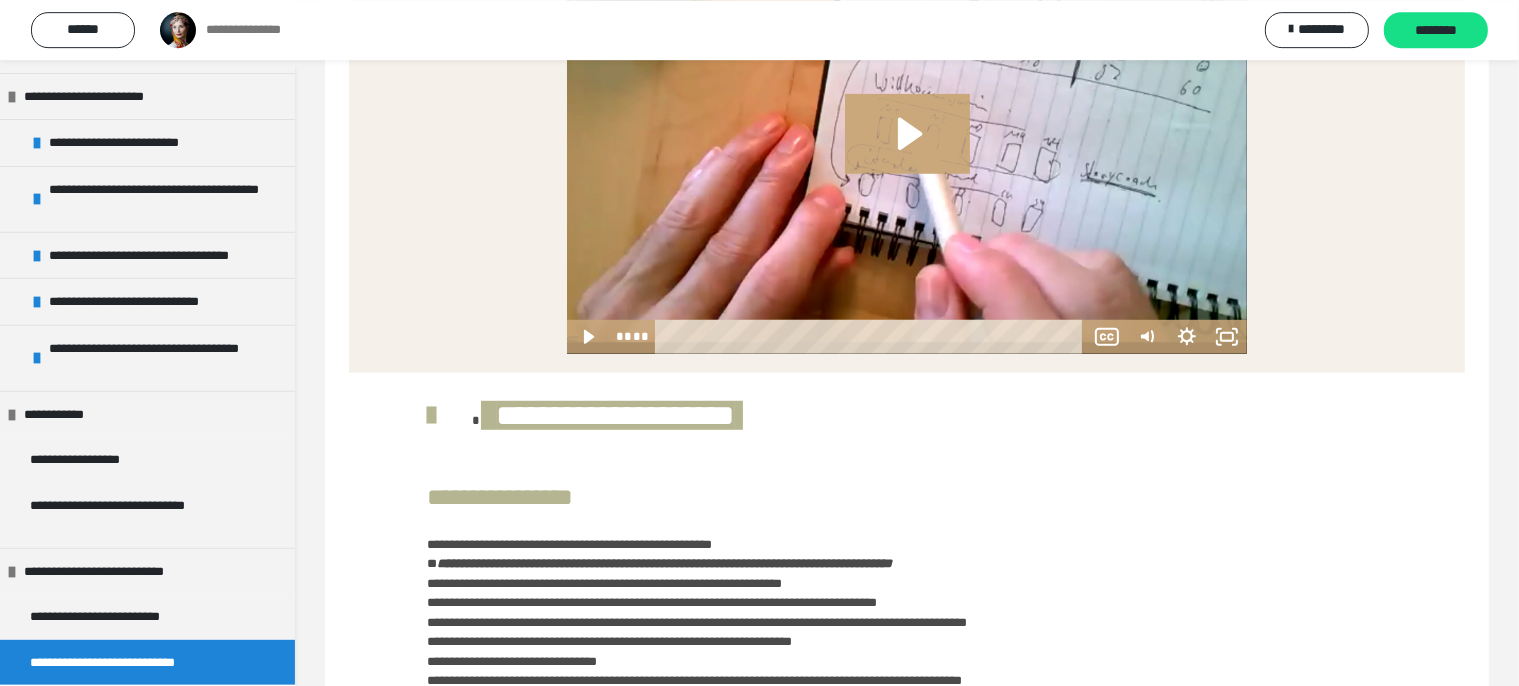 scroll, scrollTop: 1389, scrollLeft: 0, axis: vertical 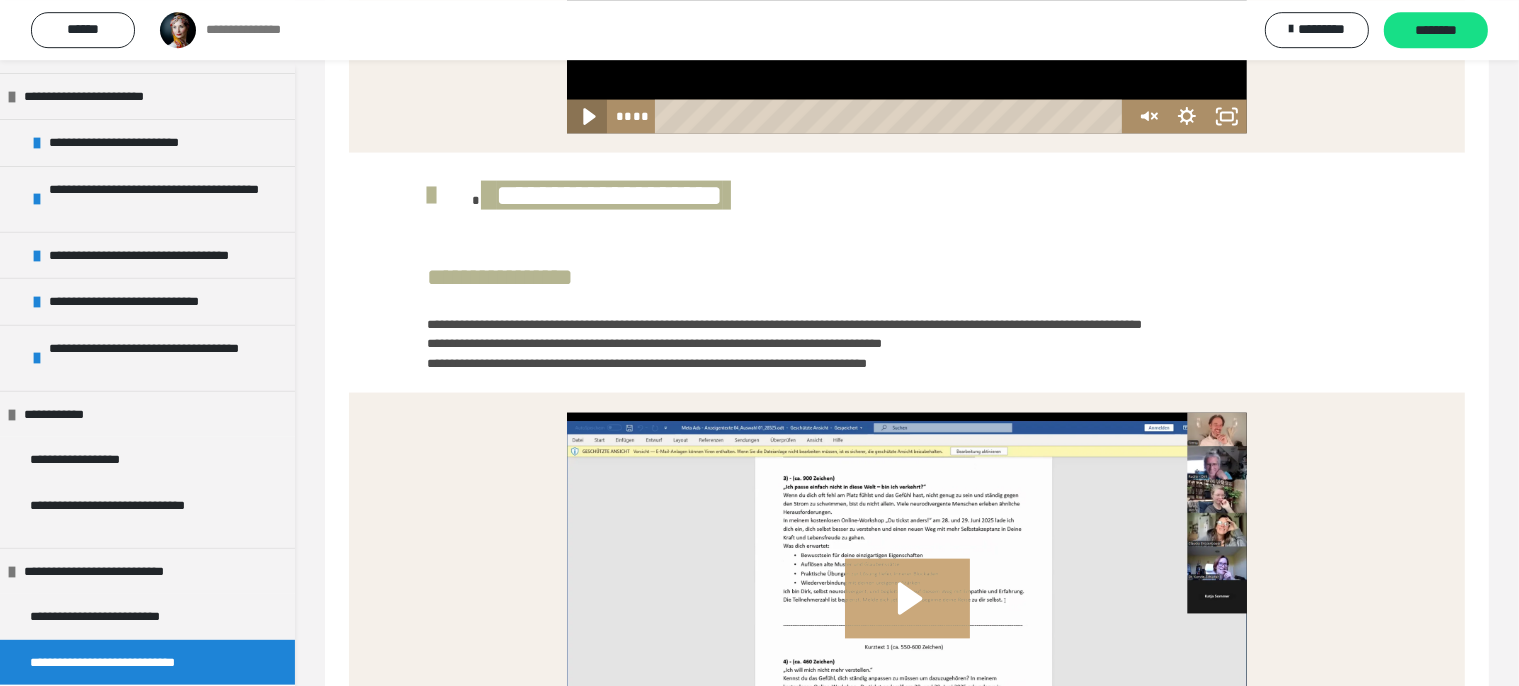 click 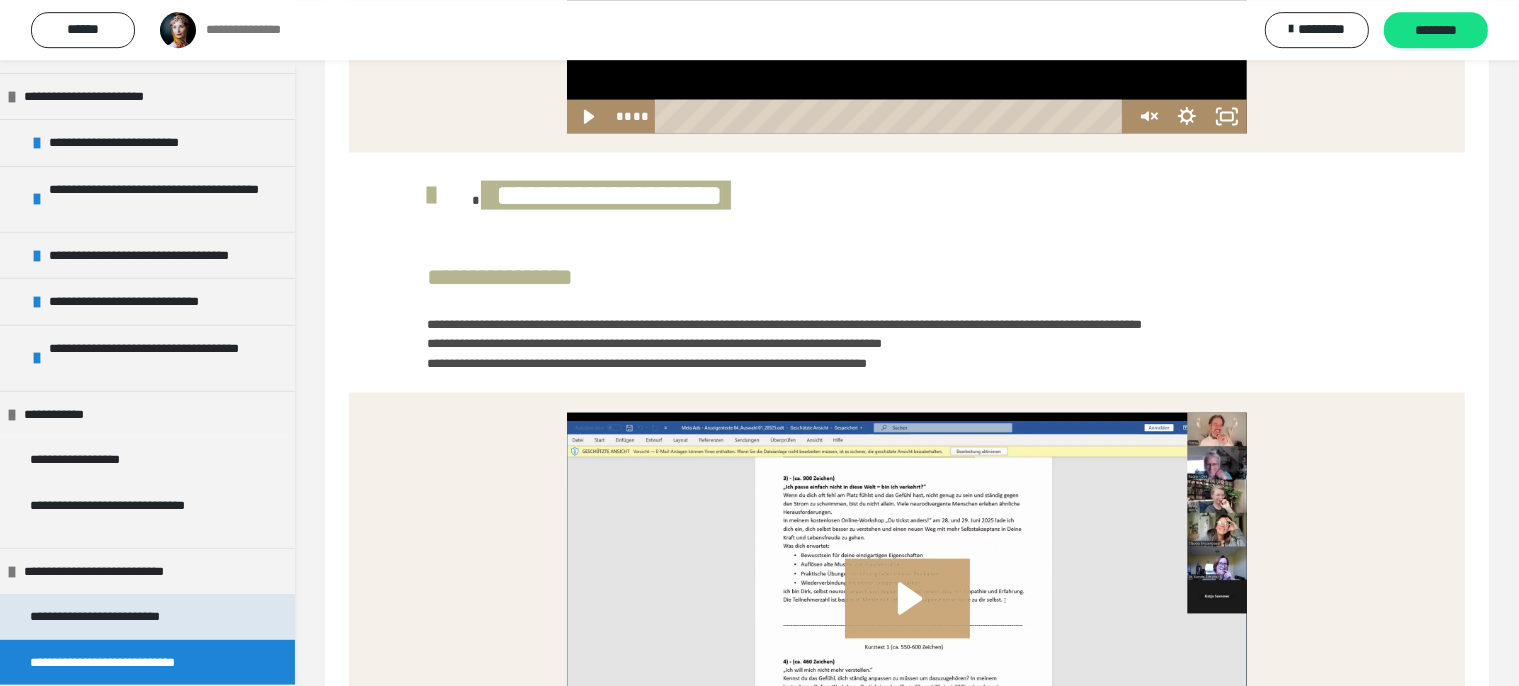 click on "**********" at bounding box center [116, 617] 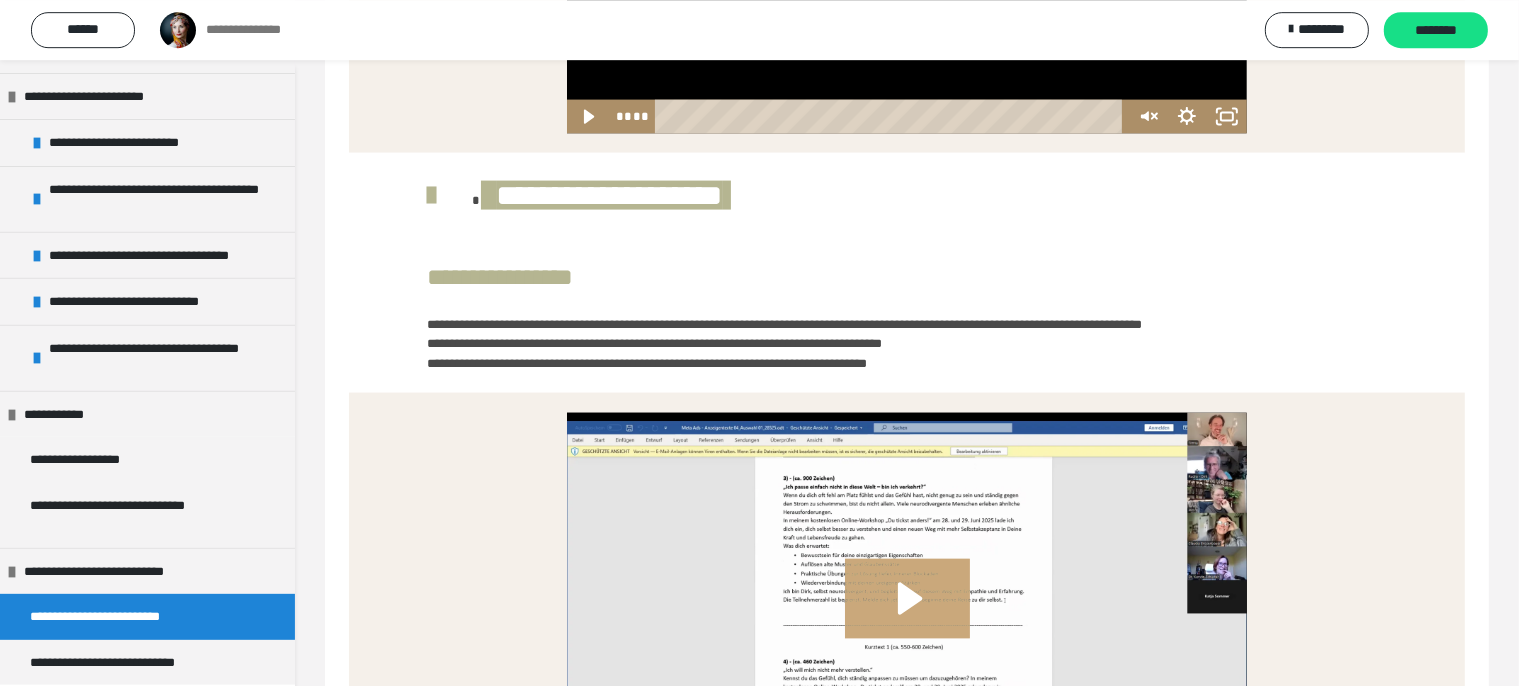 click on "**********" at bounding box center [116, 617] 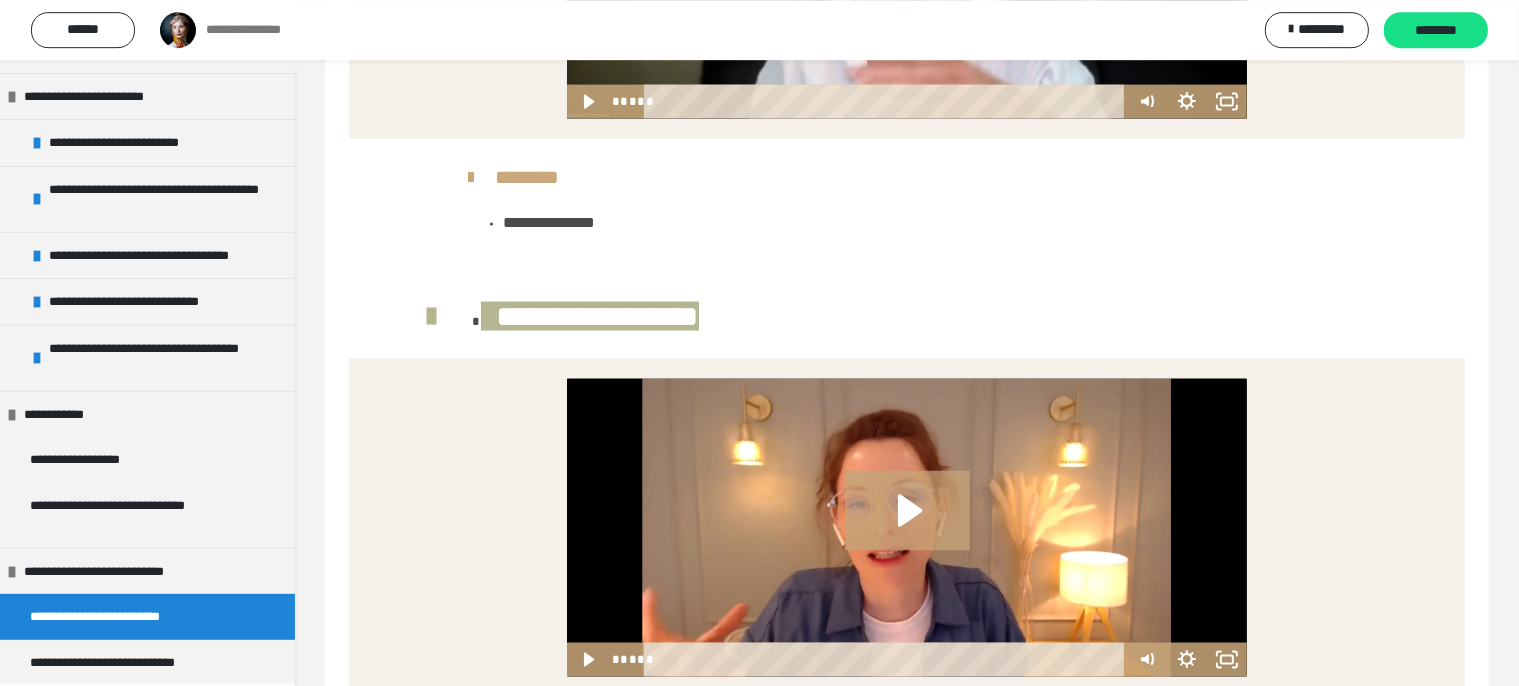 scroll, scrollTop: 3100, scrollLeft: 0, axis: vertical 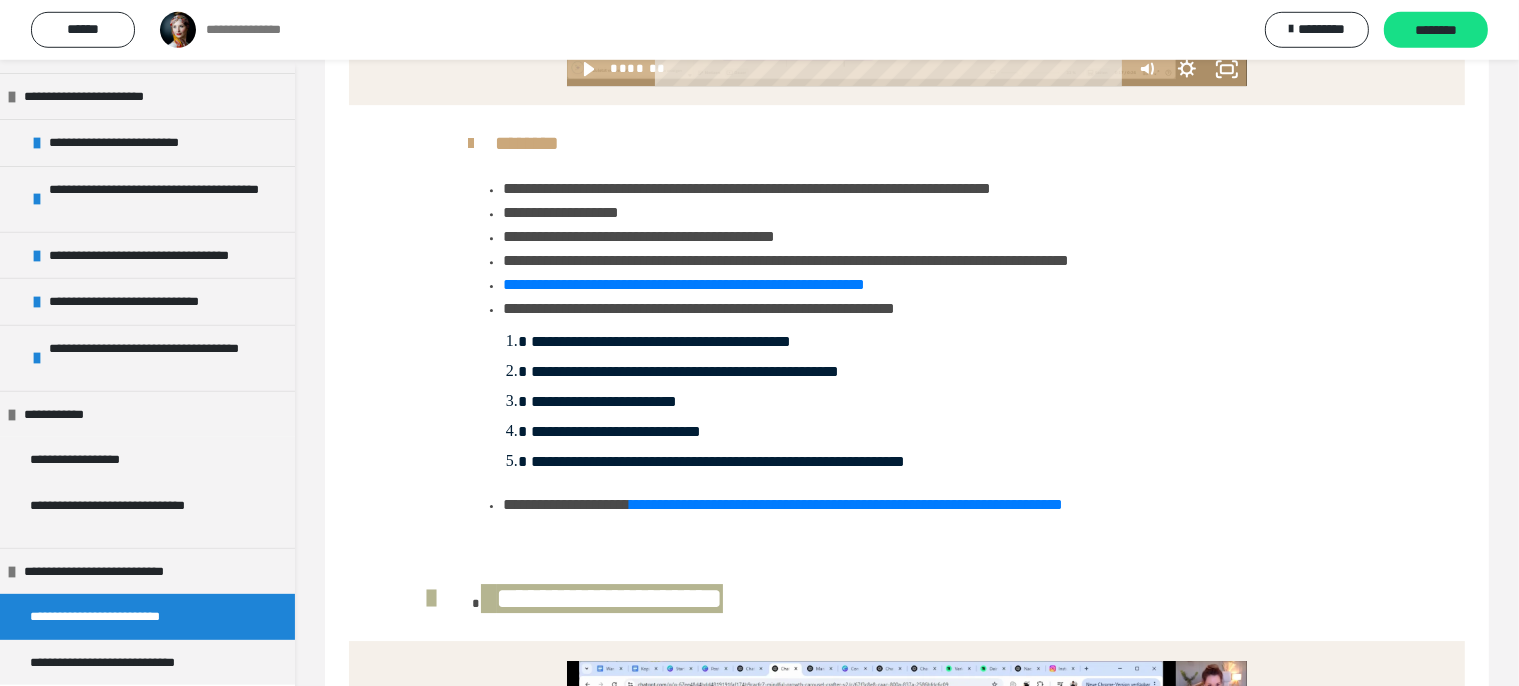 click on "**********" at bounding box center (927, 505) 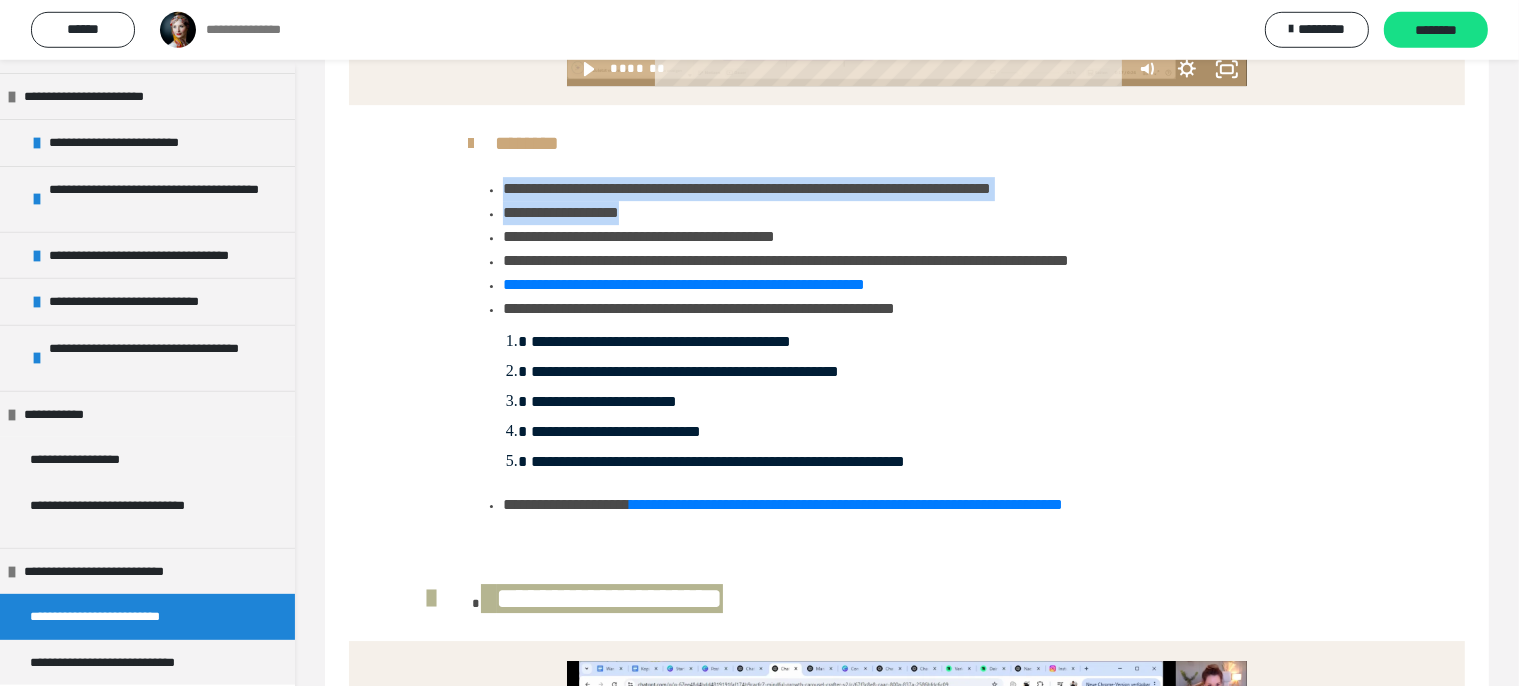drag, startPoint x: 485, startPoint y: 187, endPoint x: 797, endPoint y: 218, distance: 313.5363 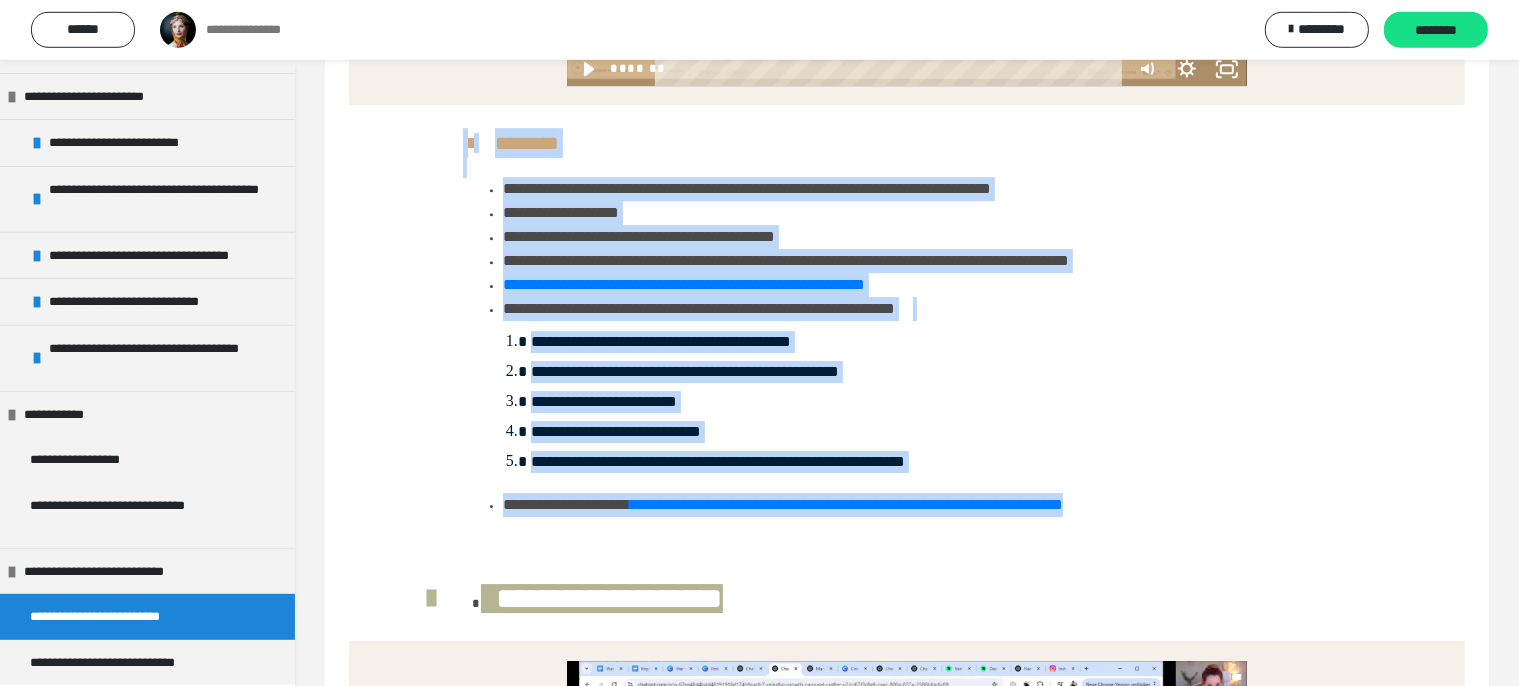 drag, startPoint x: 581, startPoint y: 139, endPoint x: 1298, endPoint y: 502, distance: 803.6529 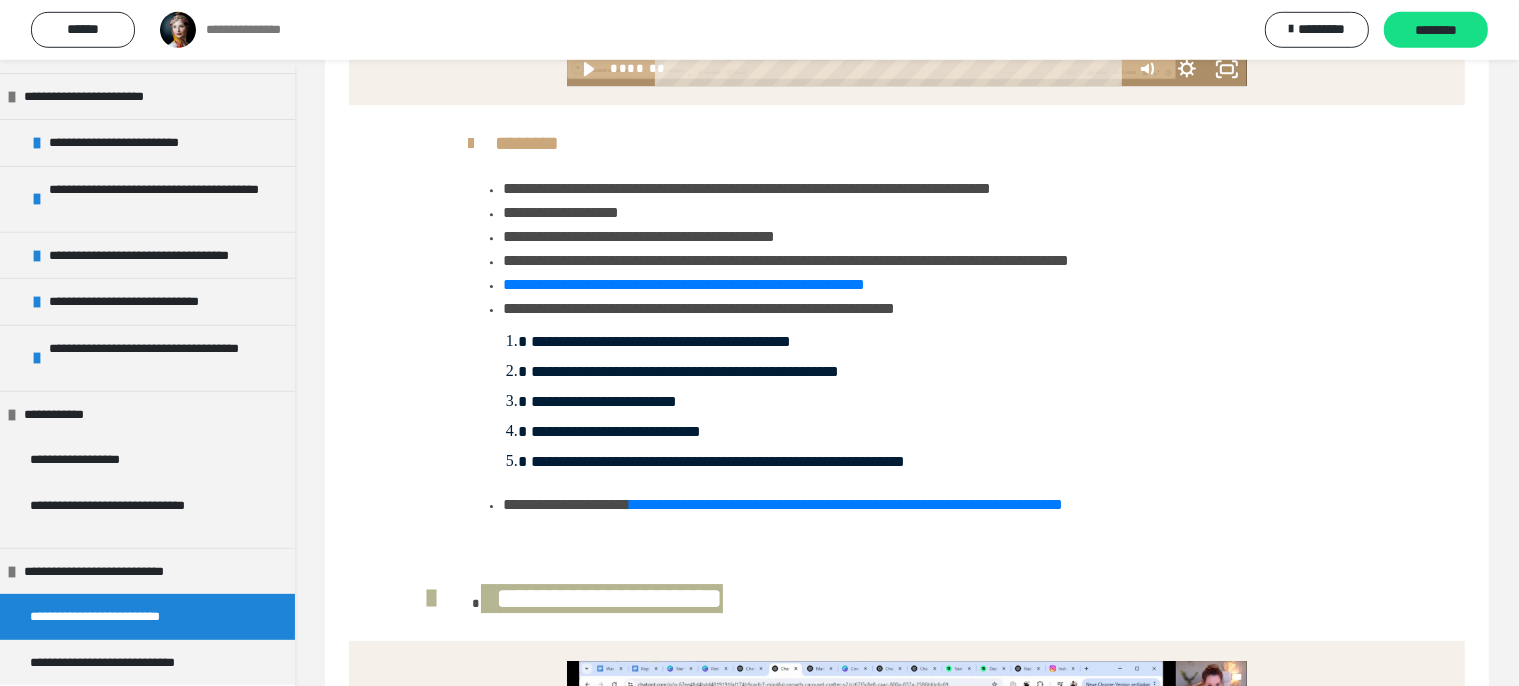 click on "**********" at bounding box center [907, 330] 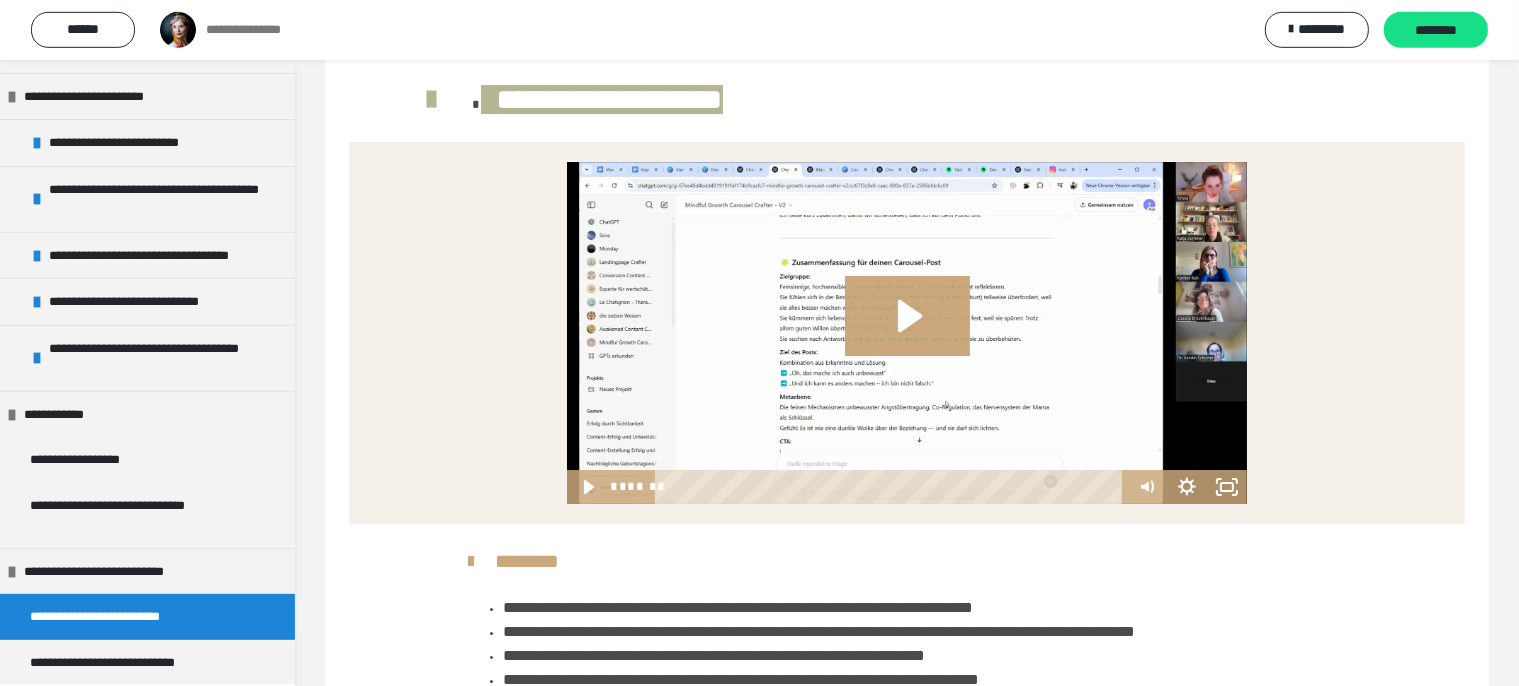 scroll, scrollTop: 6928, scrollLeft: 0, axis: vertical 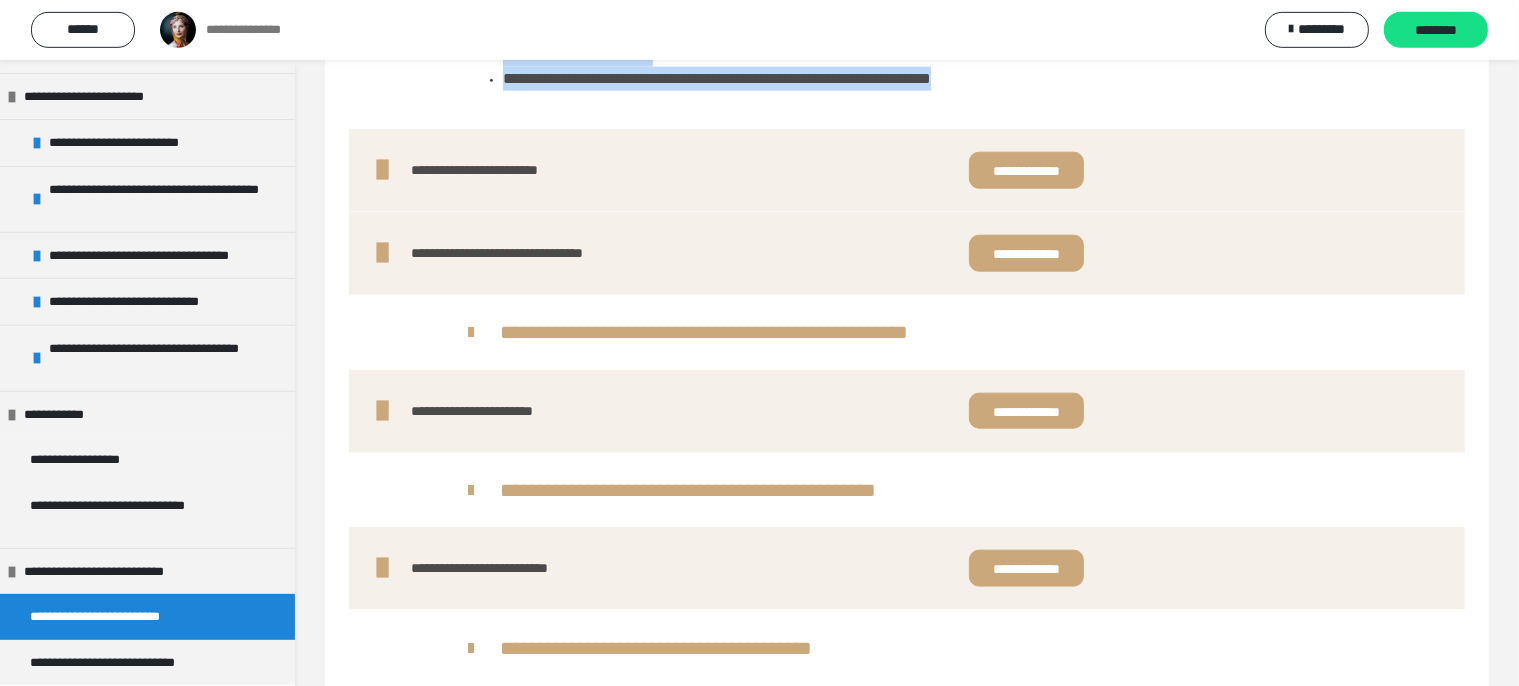 drag, startPoint x: 428, startPoint y: 130, endPoint x: 1145, endPoint y: 119, distance: 717.08435 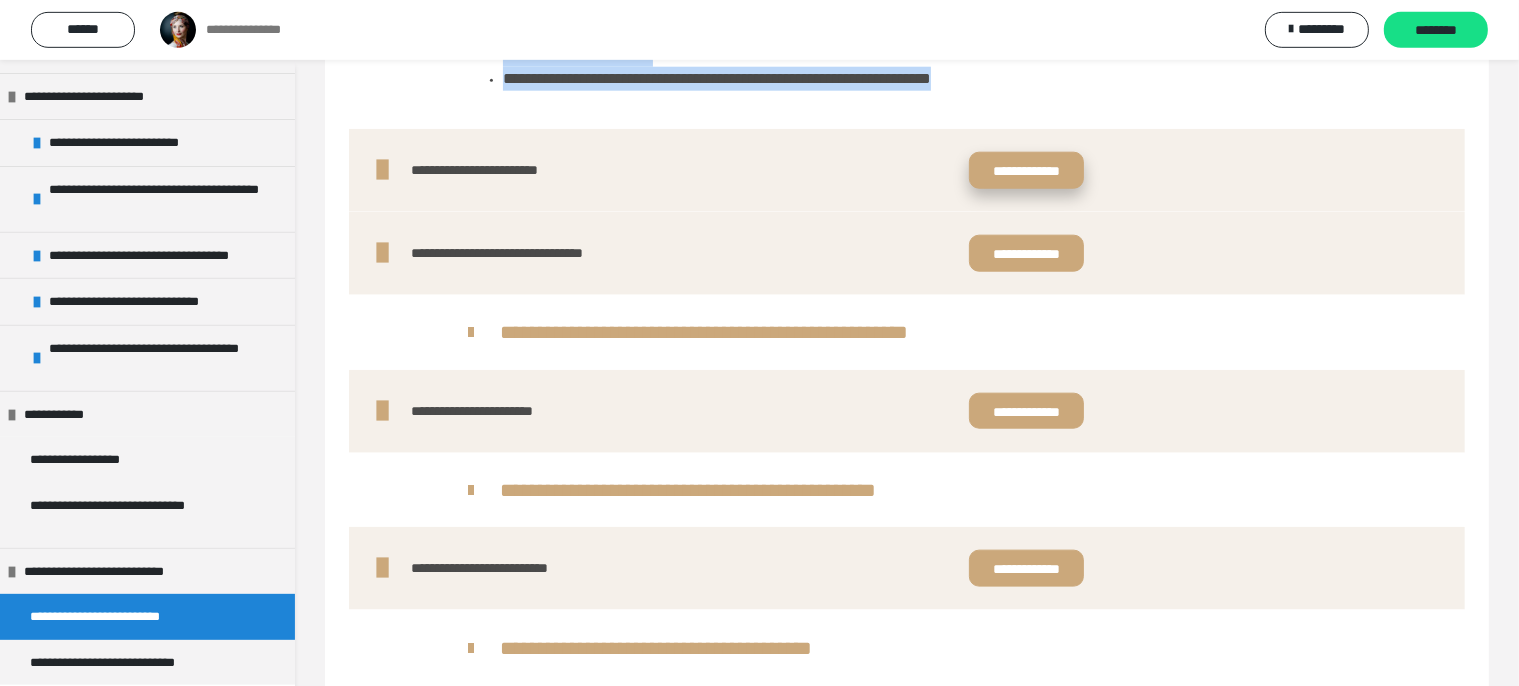 click on "**********" at bounding box center (1026, 170) 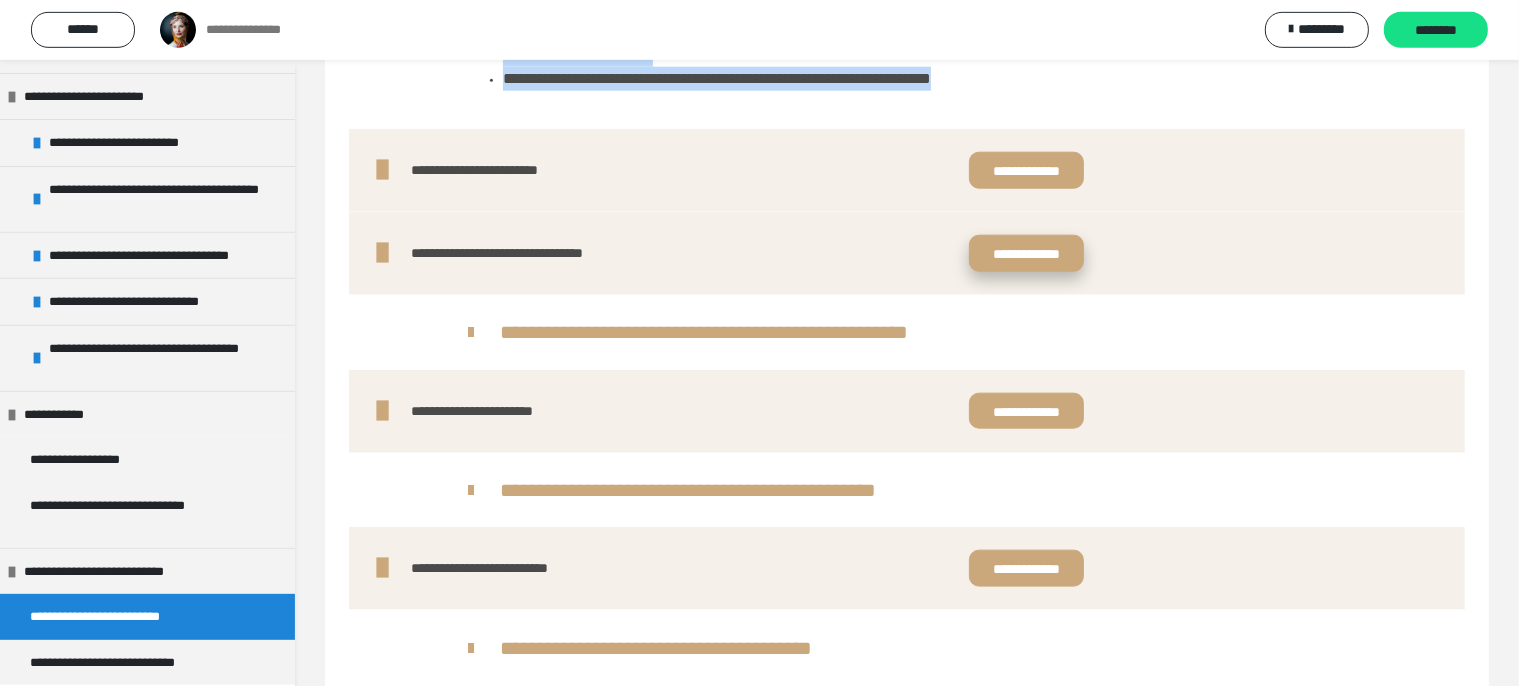 click on "**********" at bounding box center [1026, 253] 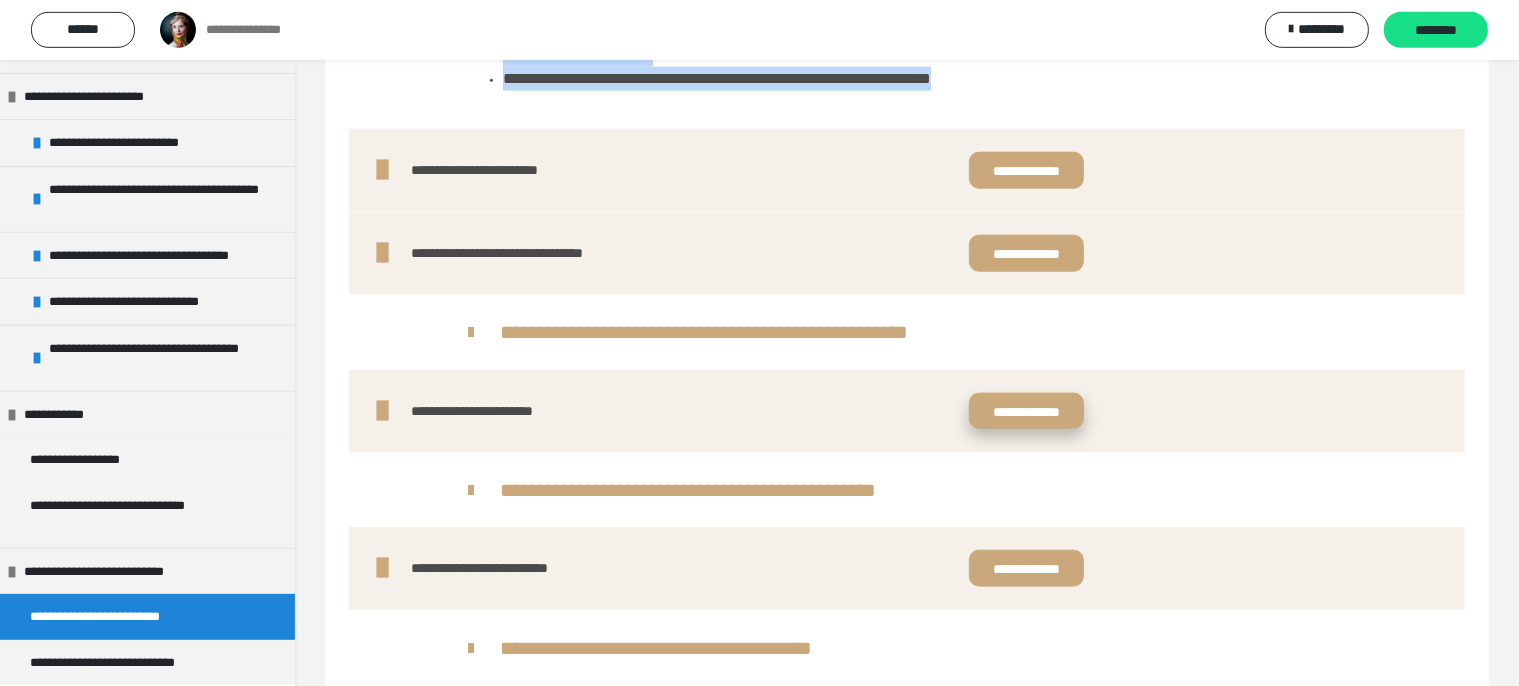 click on "**********" at bounding box center [1026, 411] 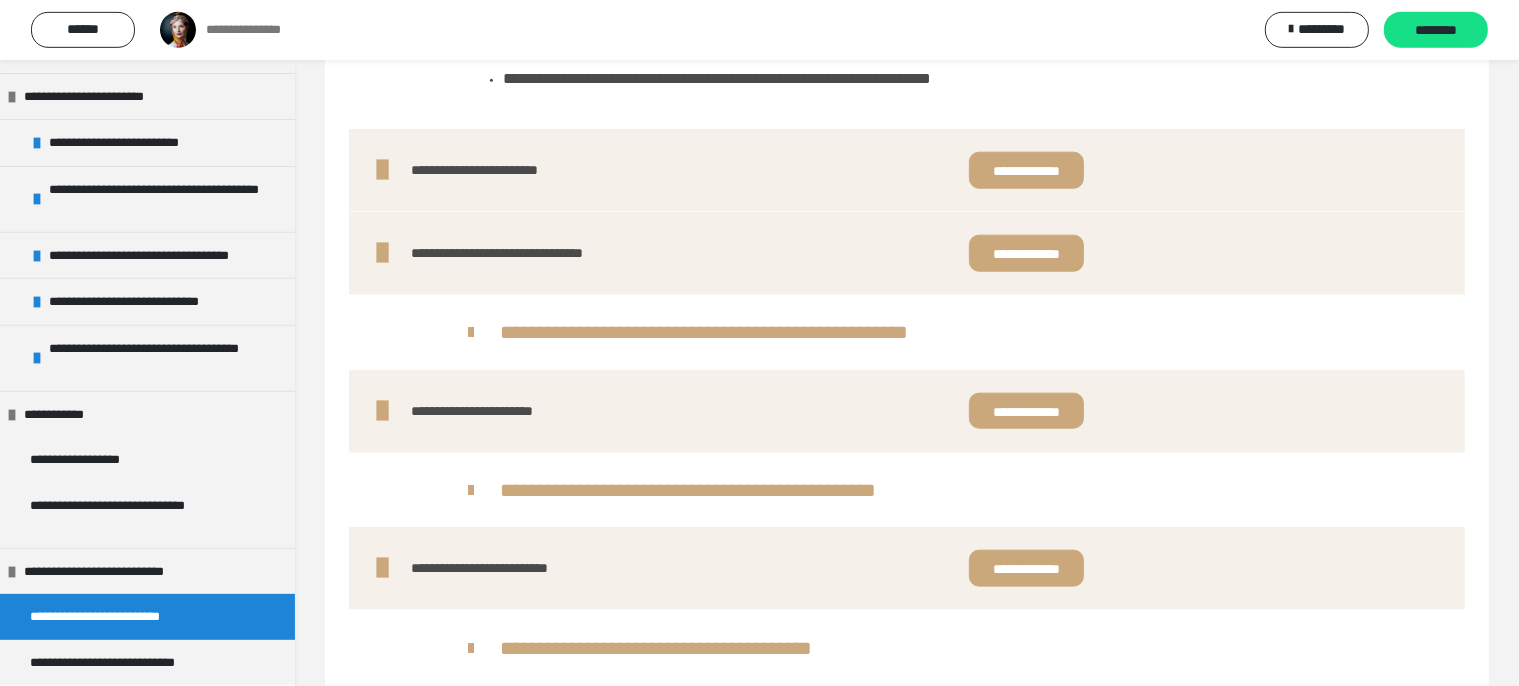 click on "**********" at bounding box center (724, 568) 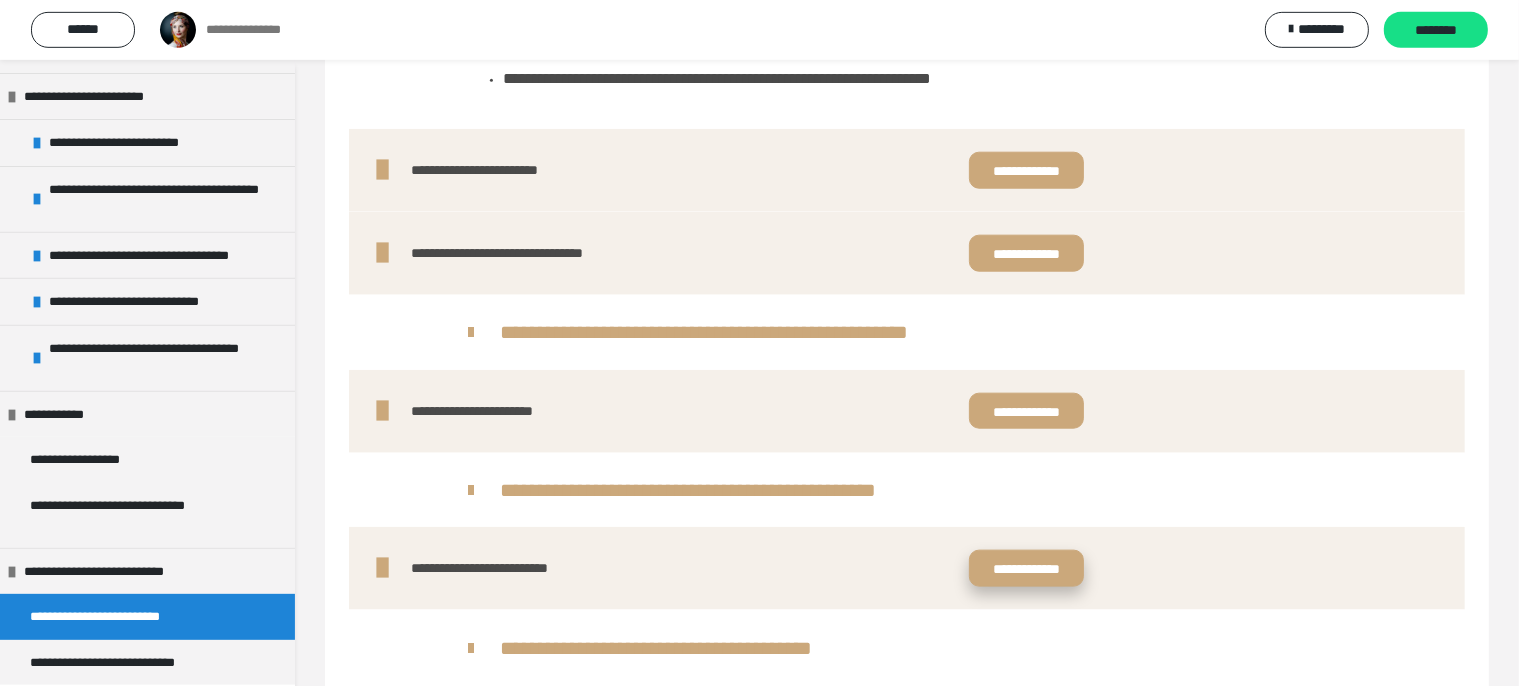 click on "**********" at bounding box center (1026, 568) 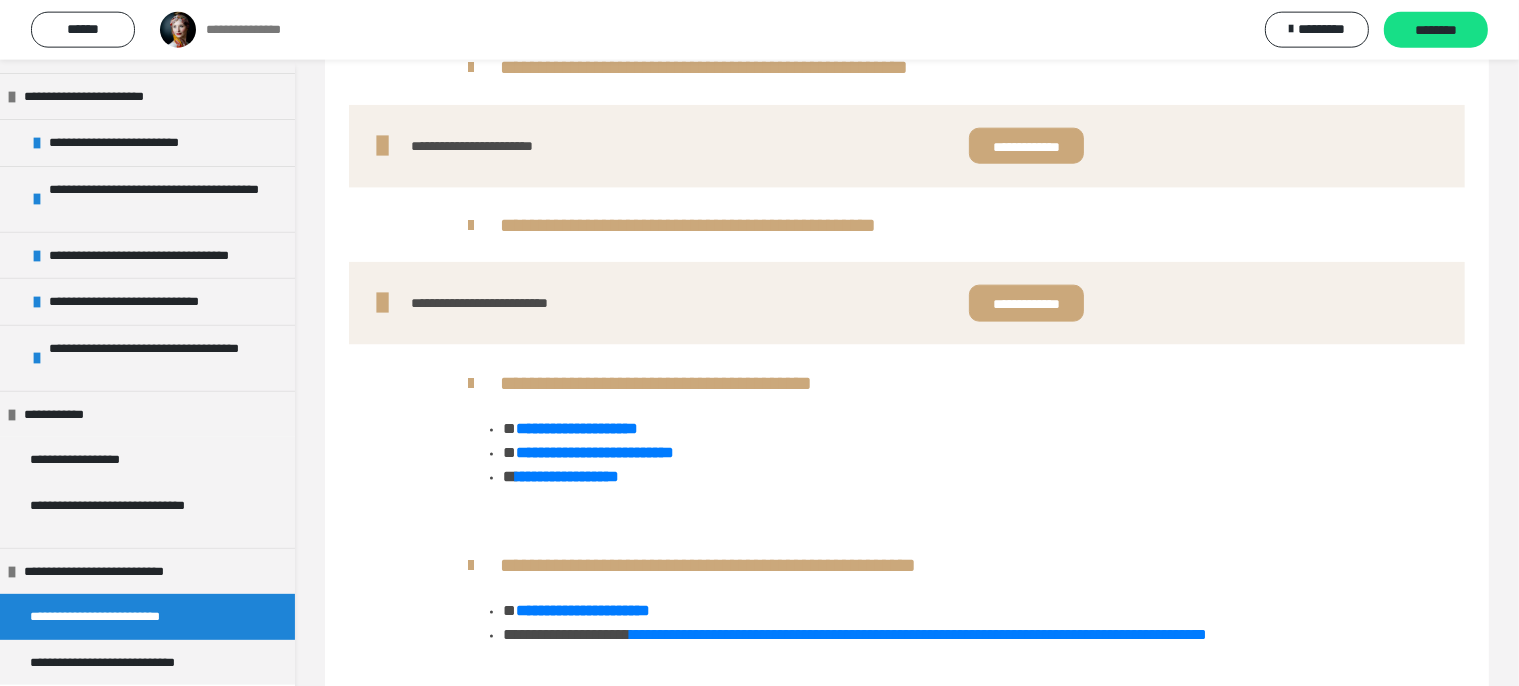 scroll, scrollTop: 10149, scrollLeft: 0, axis: vertical 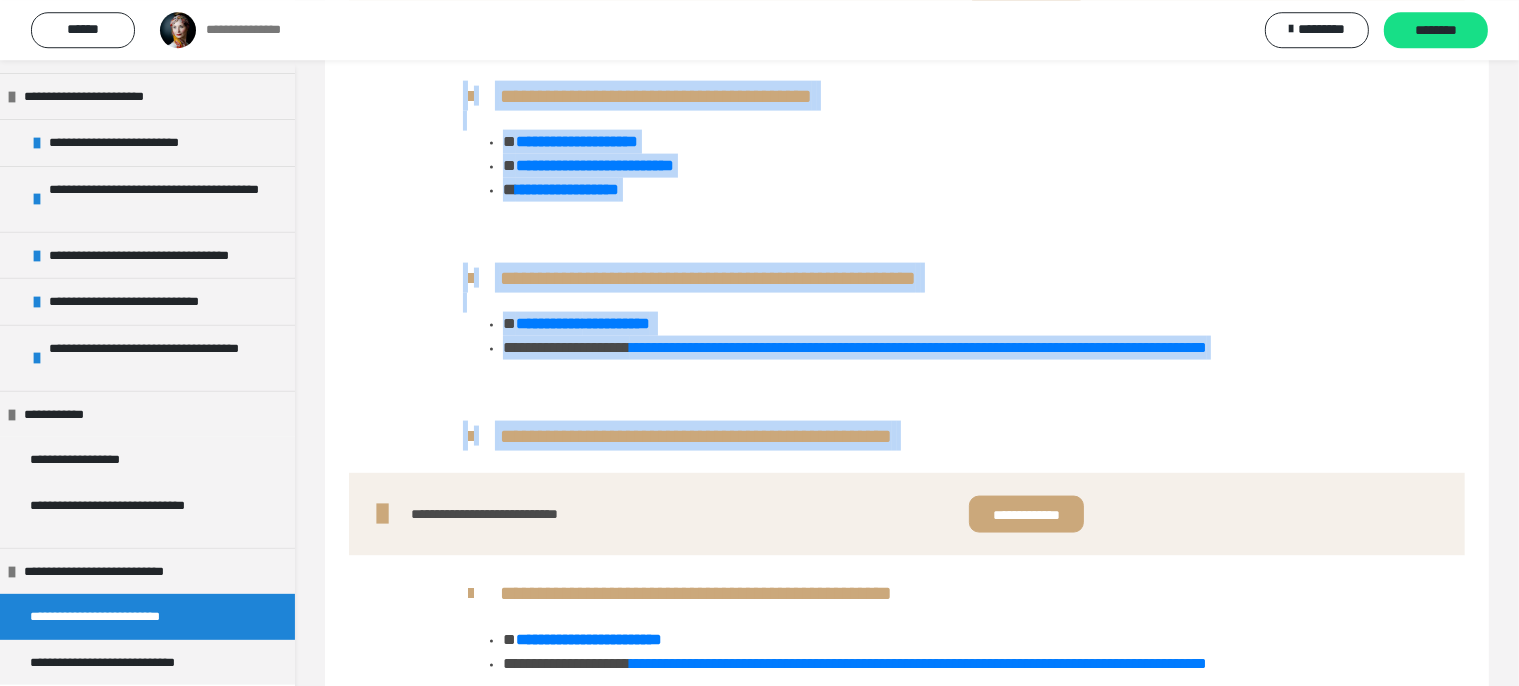 drag, startPoint x: 463, startPoint y: 140, endPoint x: 1053, endPoint y: 495, distance: 688.5674 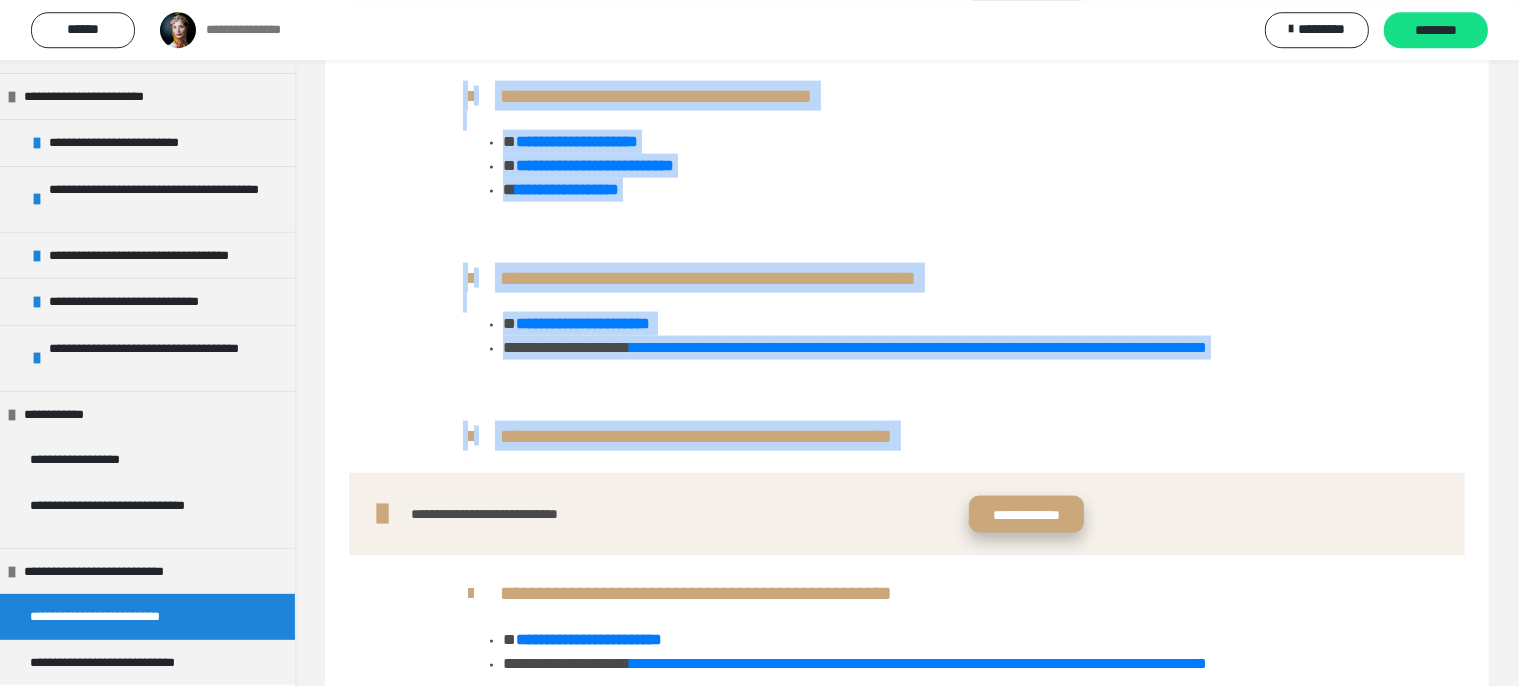 click on "**********" at bounding box center [1026, 513] 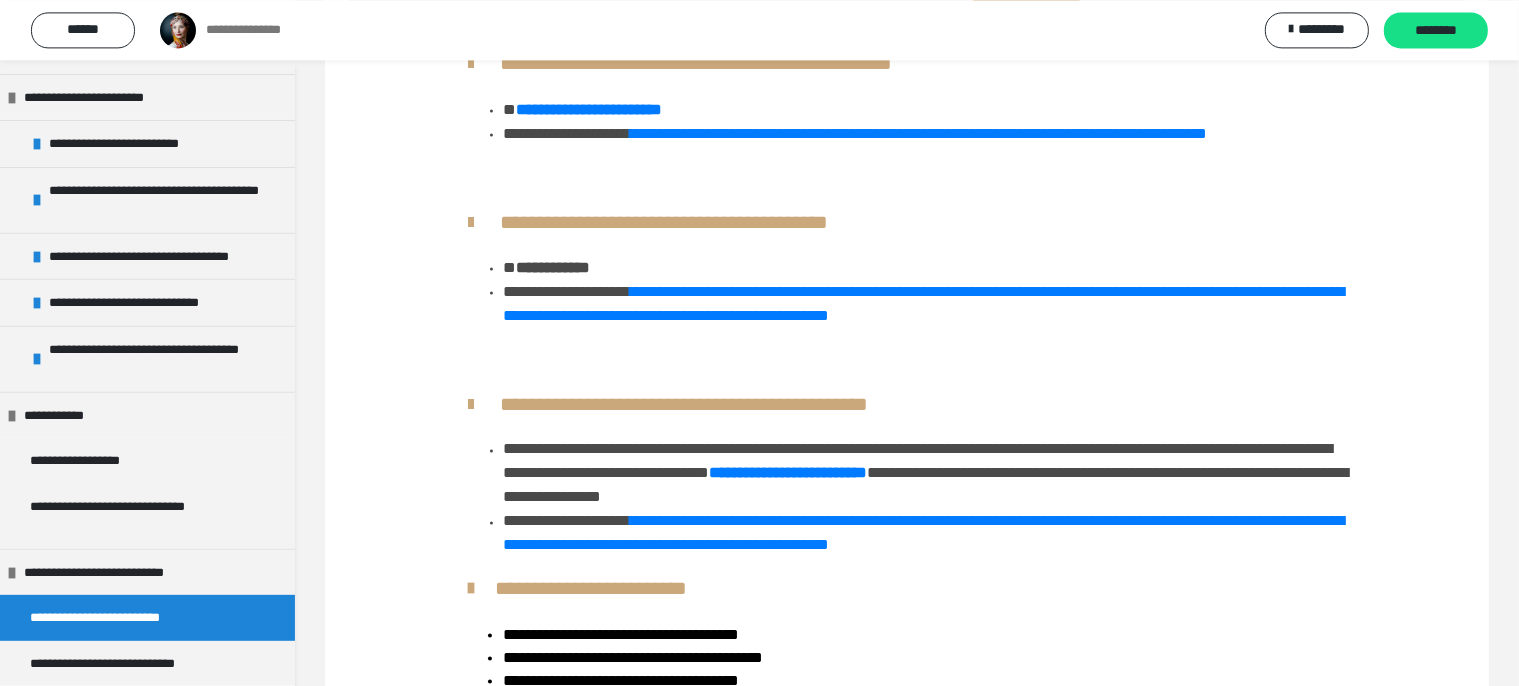 scroll, scrollTop: 10906, scrollLeft: 0, axis: vertical 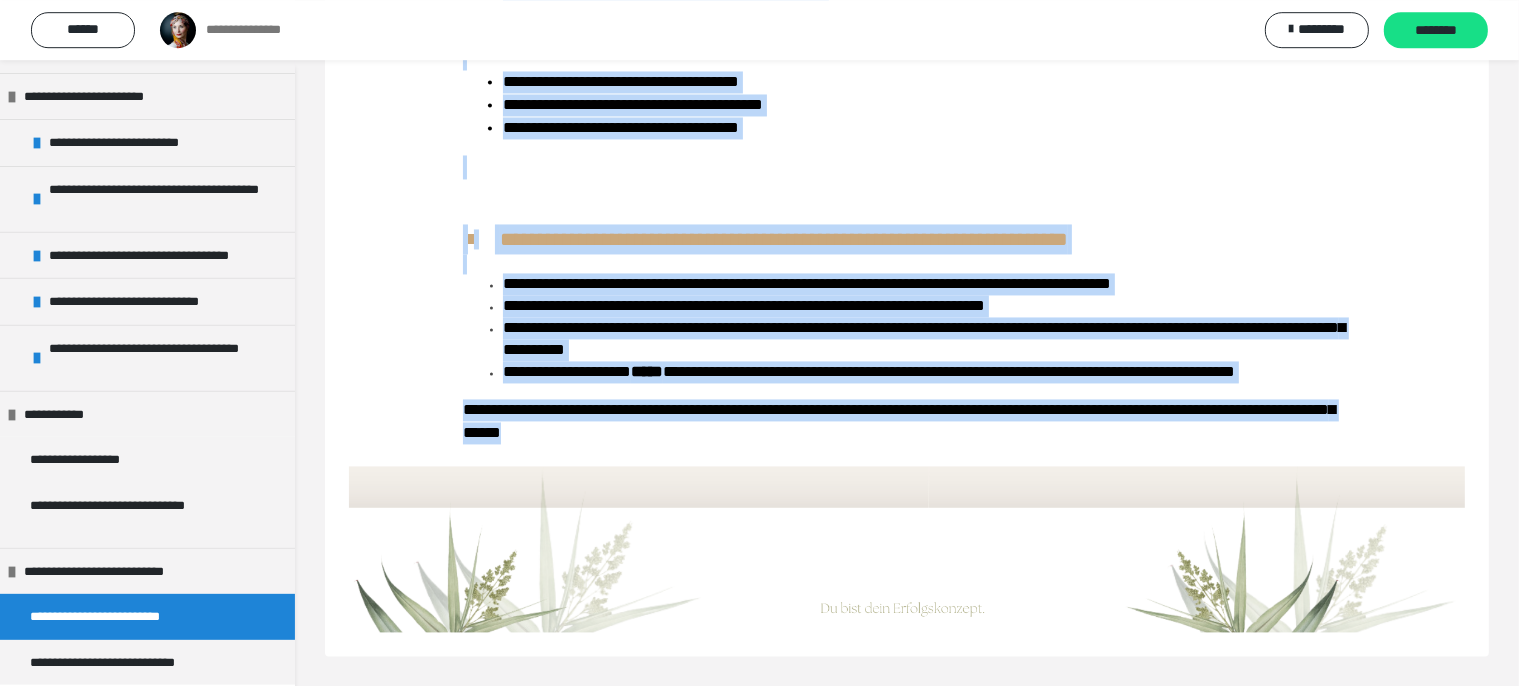 drag, startPoint x: 467, startPoint y: 180, endPoint x: 875, endPoint y: 433, distance: 480.07605 